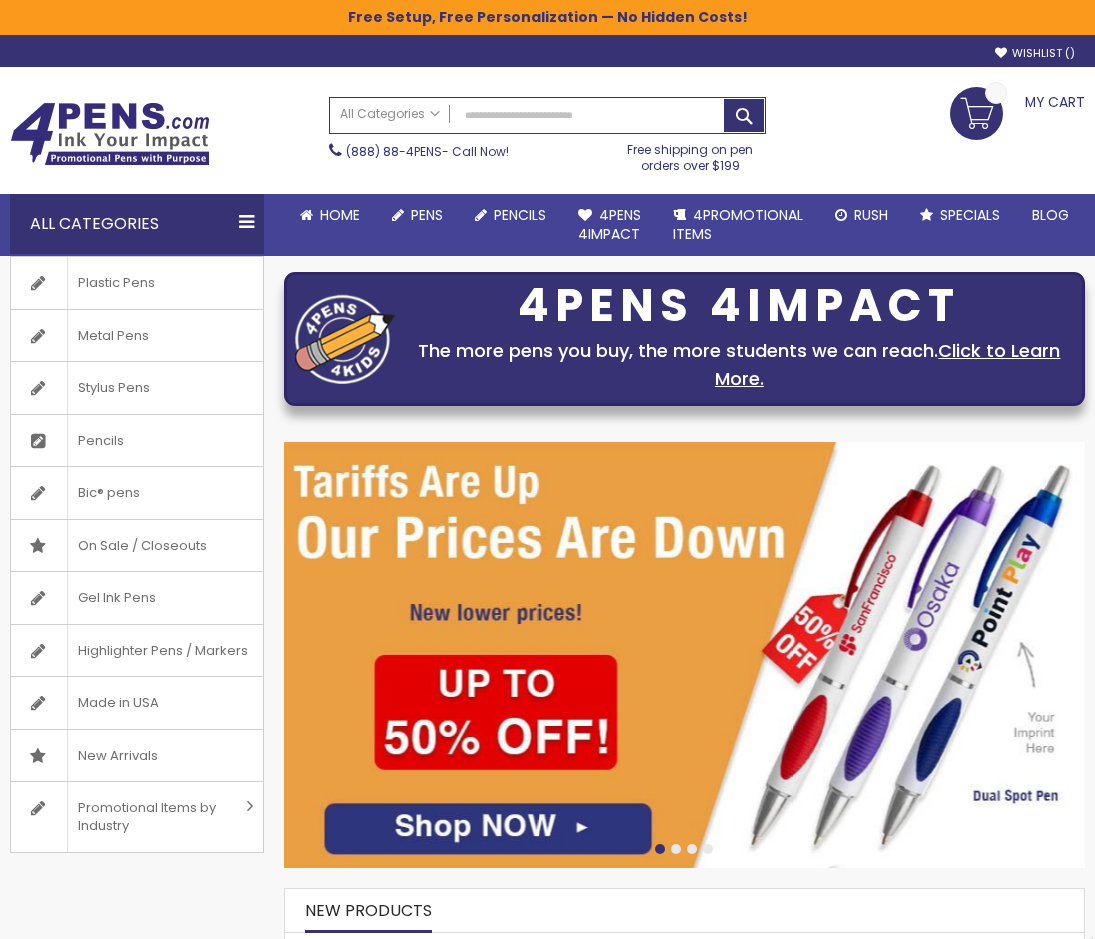 scroll, scrollTop: 0, scrollLeft: 0, axis: both 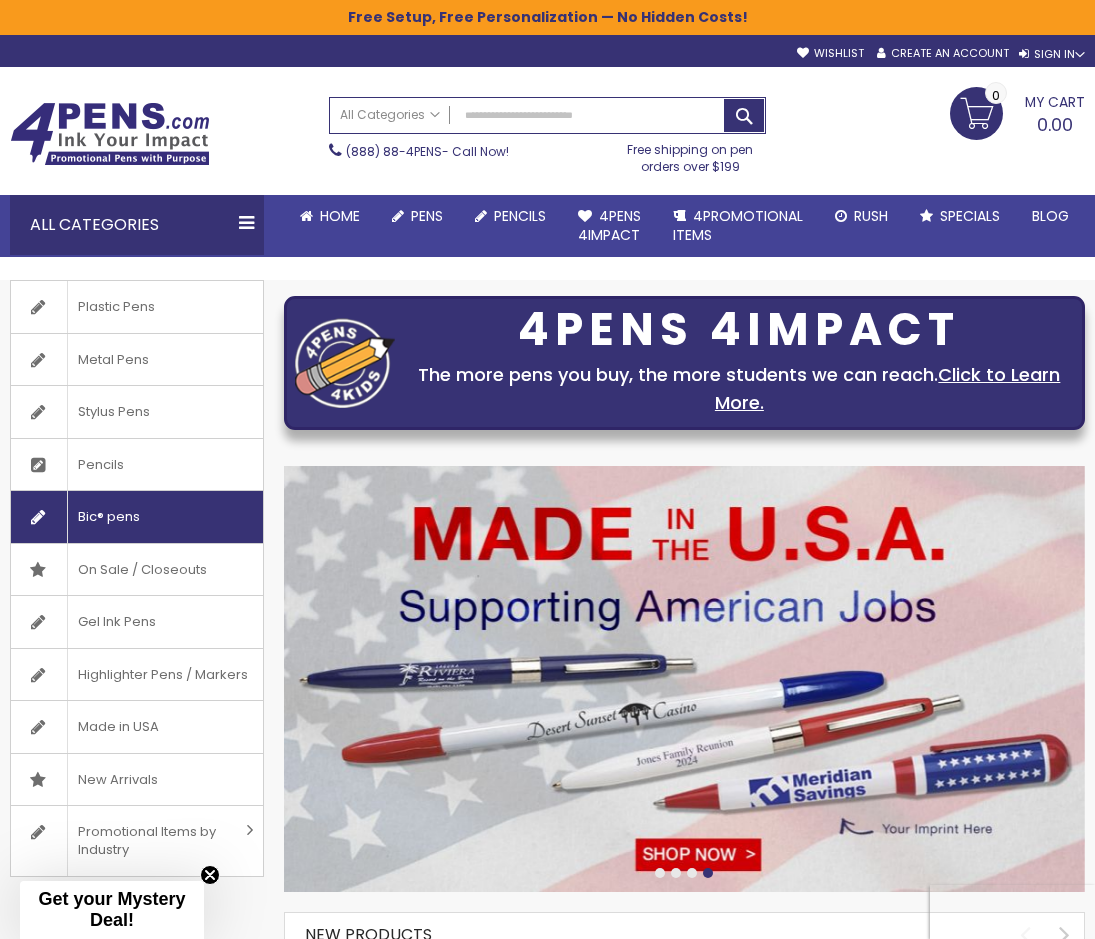 click on "Bic® pens" at bounding box center [108, 517] 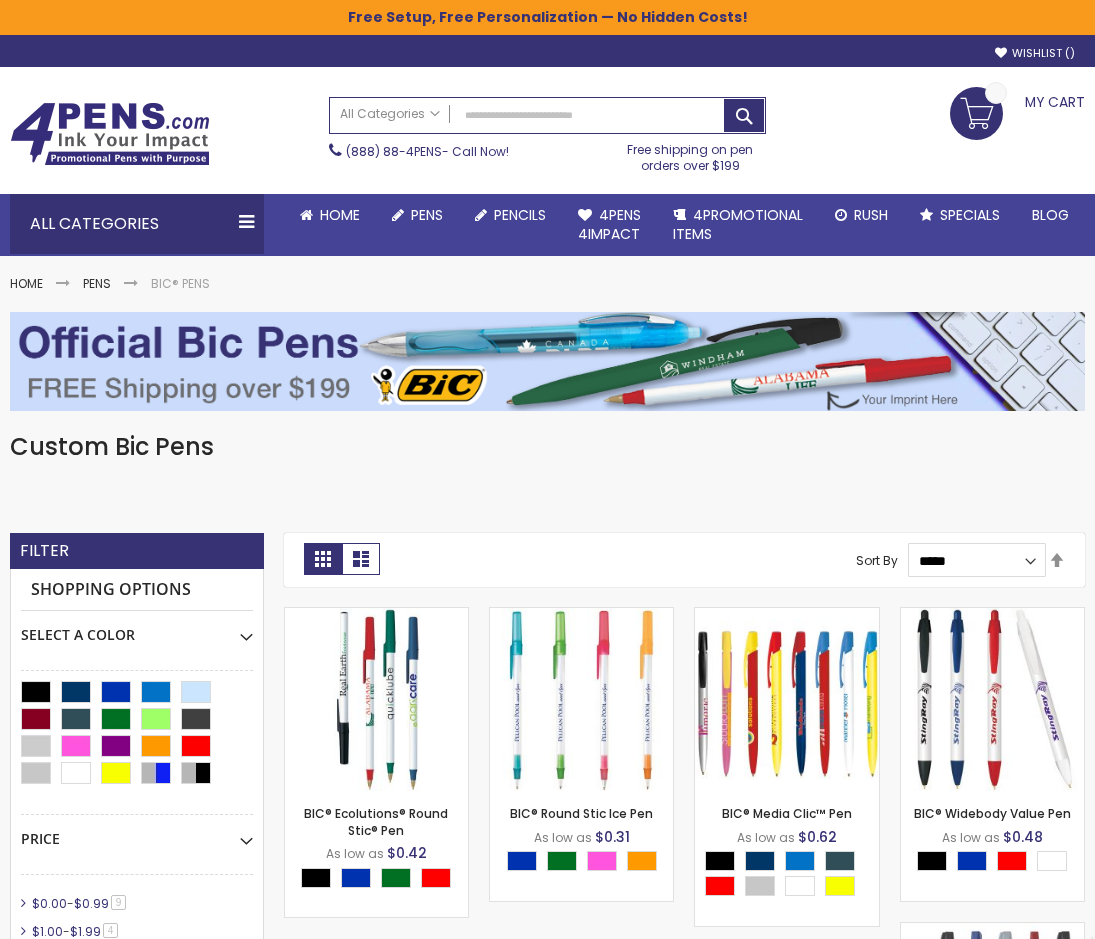 scroll, scrollTop: 0, scrollLeft: 0, axis: both 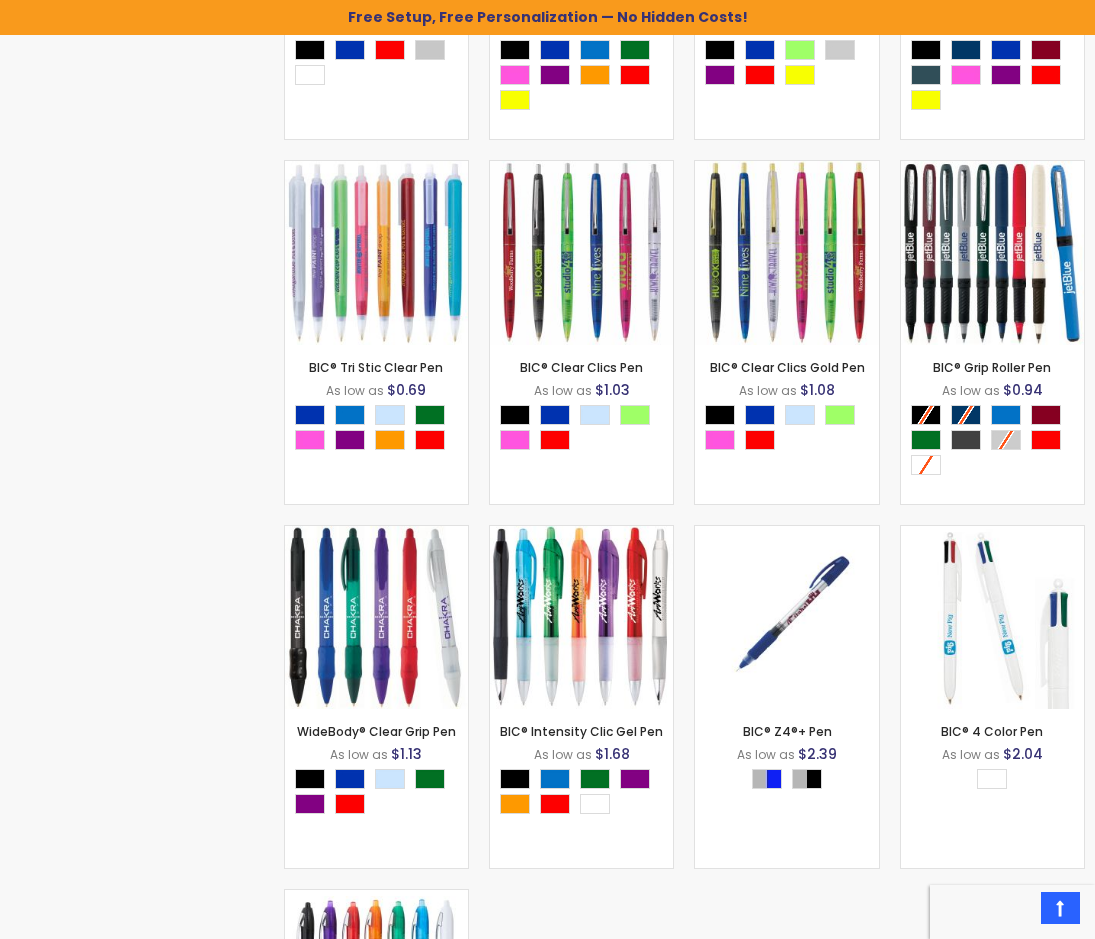 click on "Close dialog Sign up to get your Mystery Discount !
Name Send Me the Deal! >> No thanks, I don't want a discount. ******" at bounding box center (547, 469) 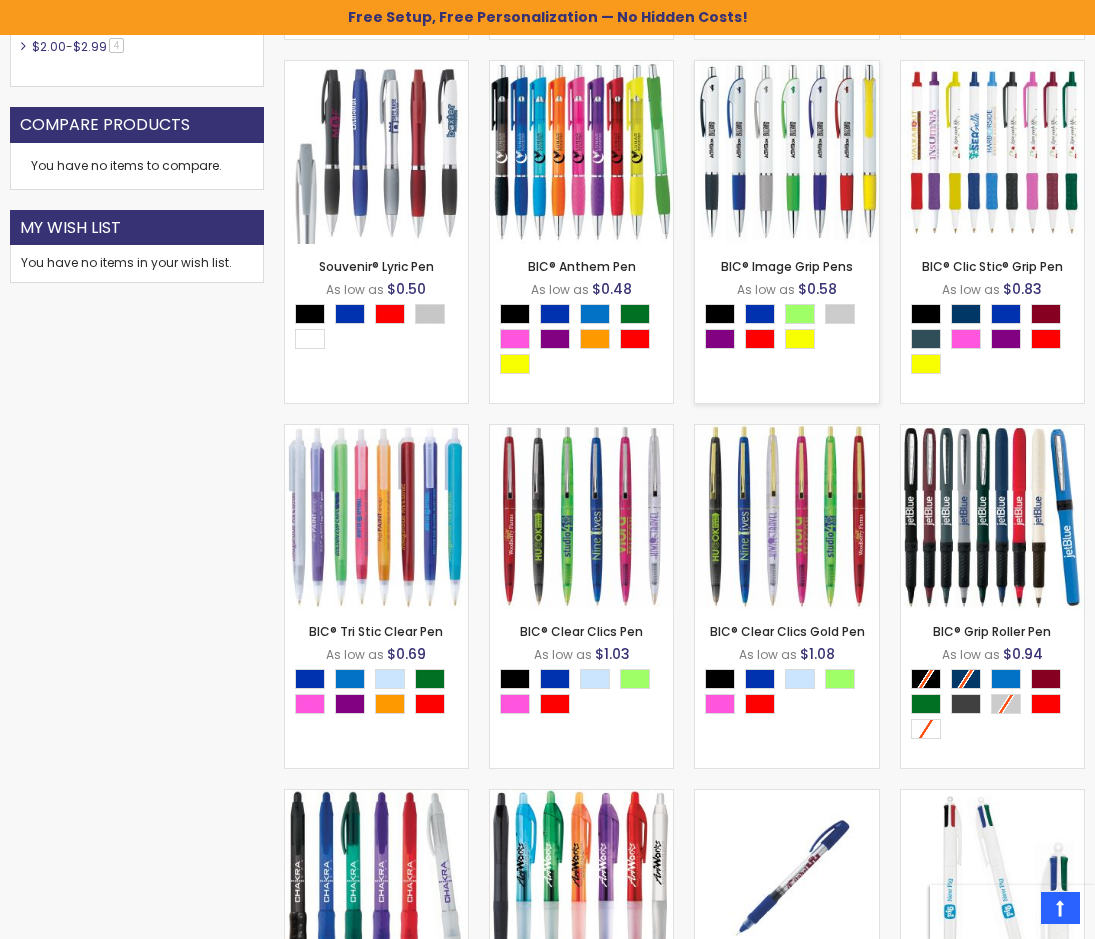 scroll, scrollTop: 900, scrollLeft: 0, axis: vertical 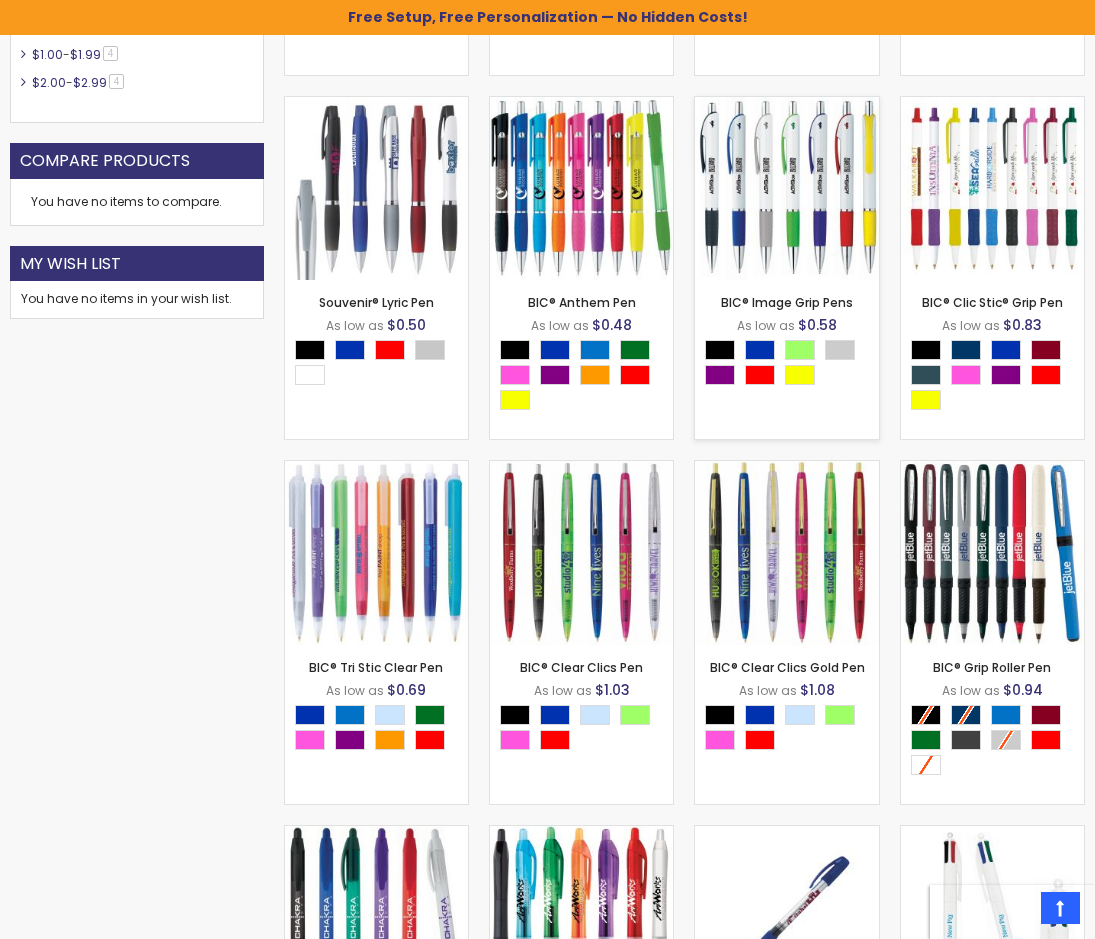 click on "-
***
+
Add to Cart" at bounding box center [786, 247] 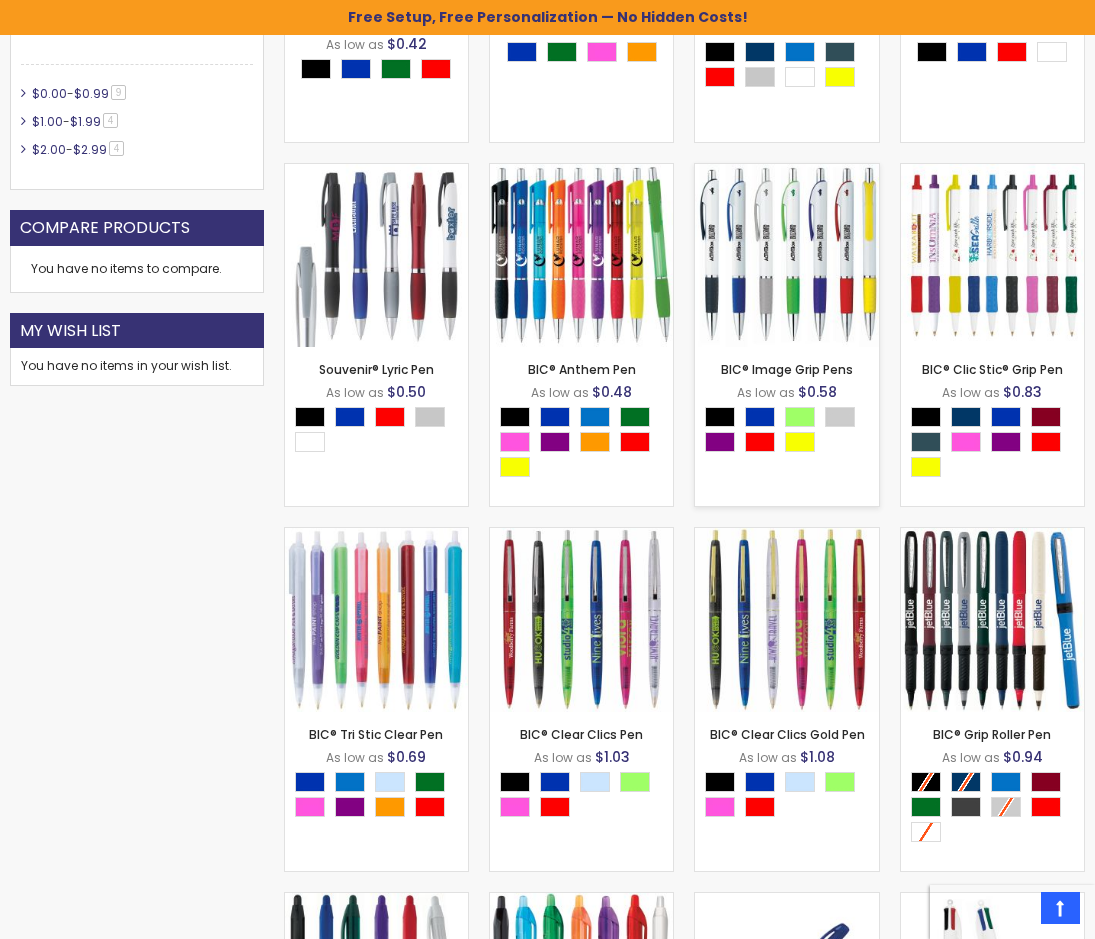 scroll, scrollTop: 600, scrollLeft: 0, axis: vertical 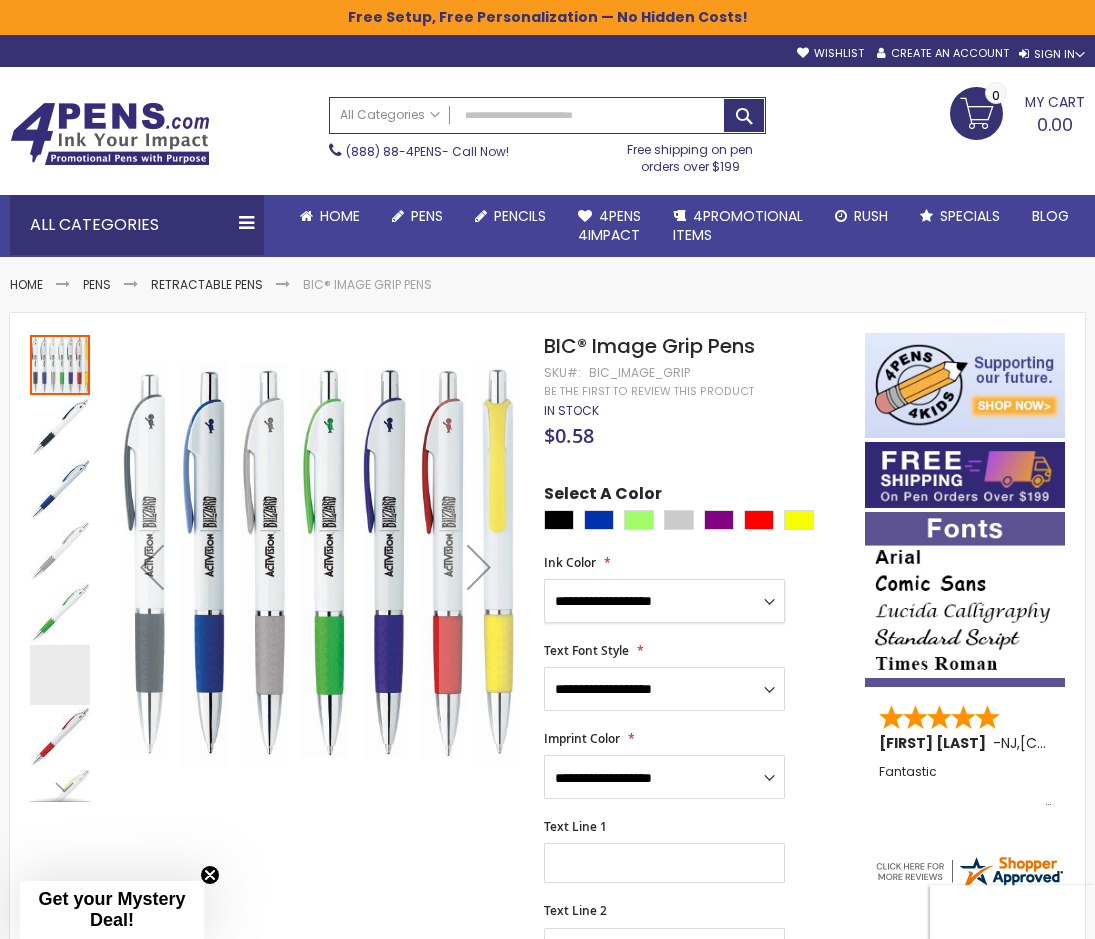 click on "**********" at bounding box center [664, 601] 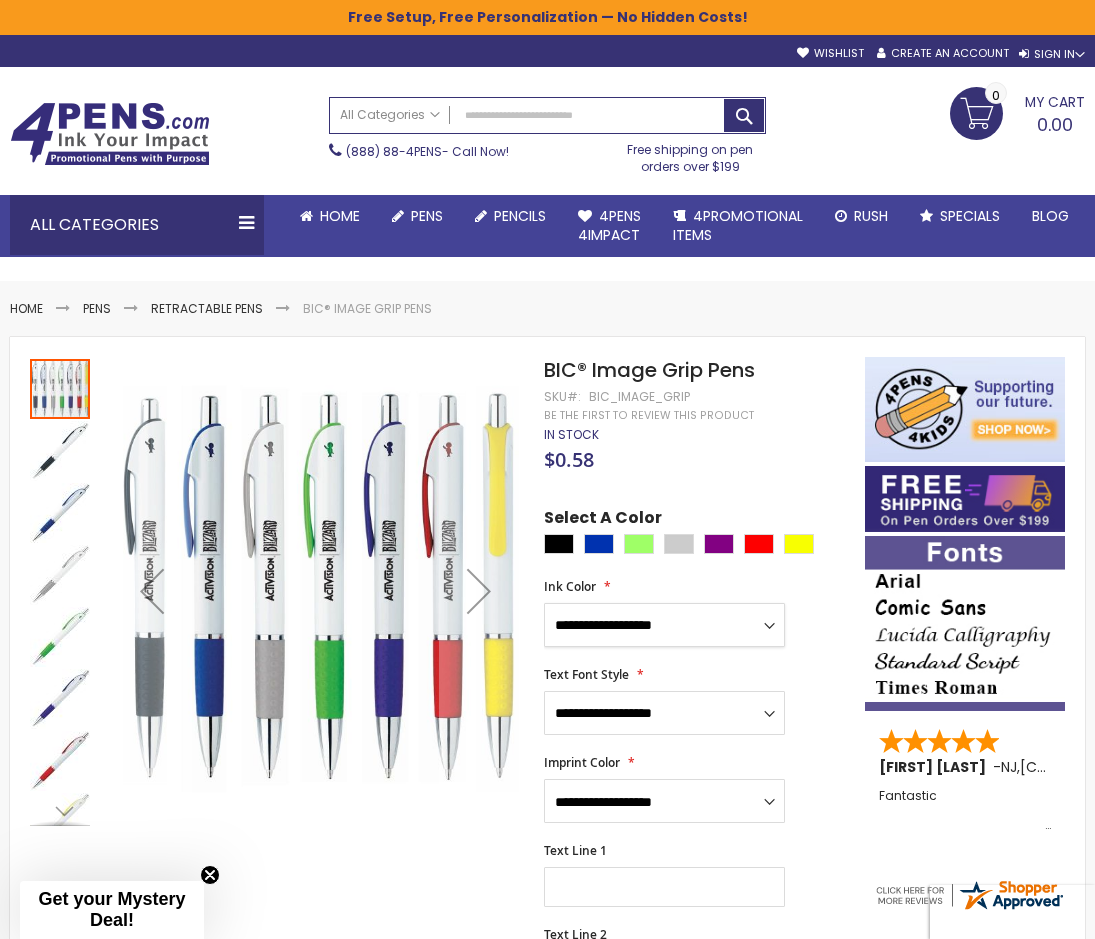 select on "****" 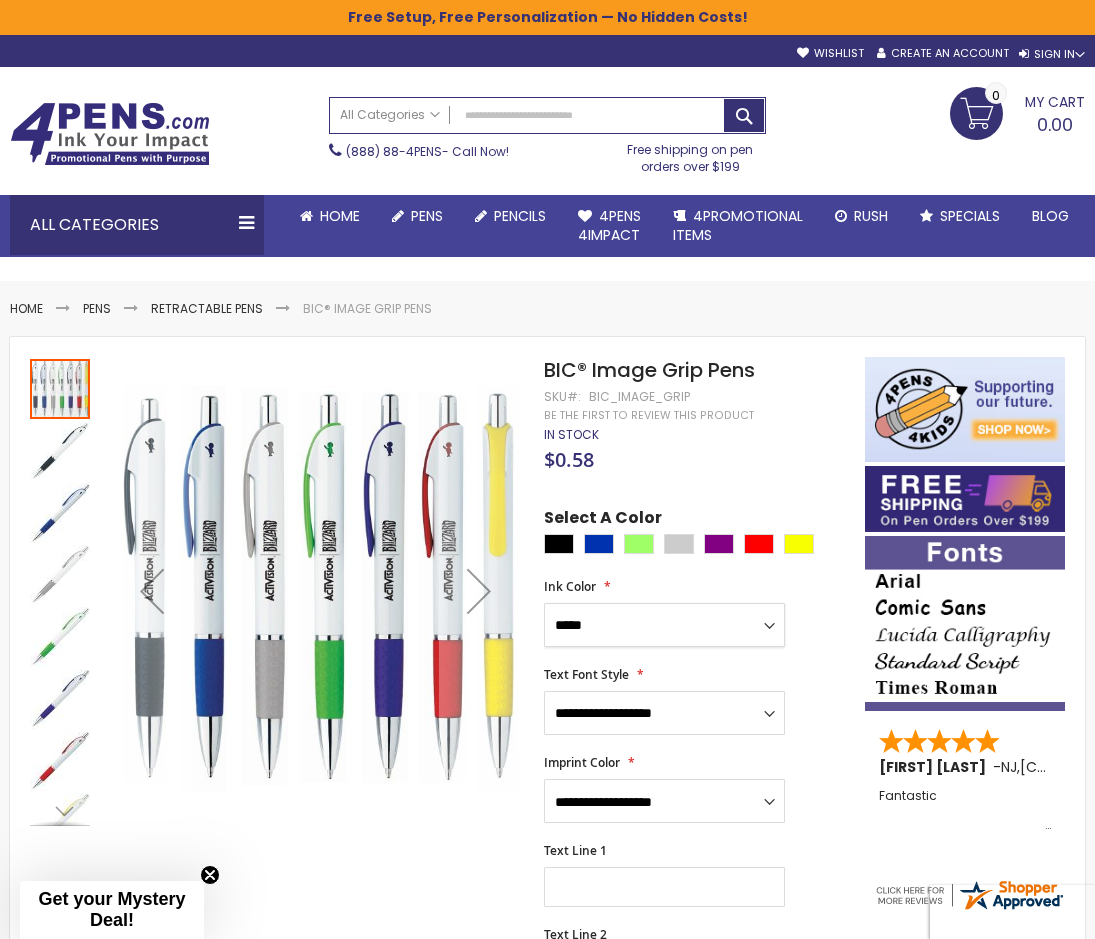 click on "**********" at bounding box center (664, 625) 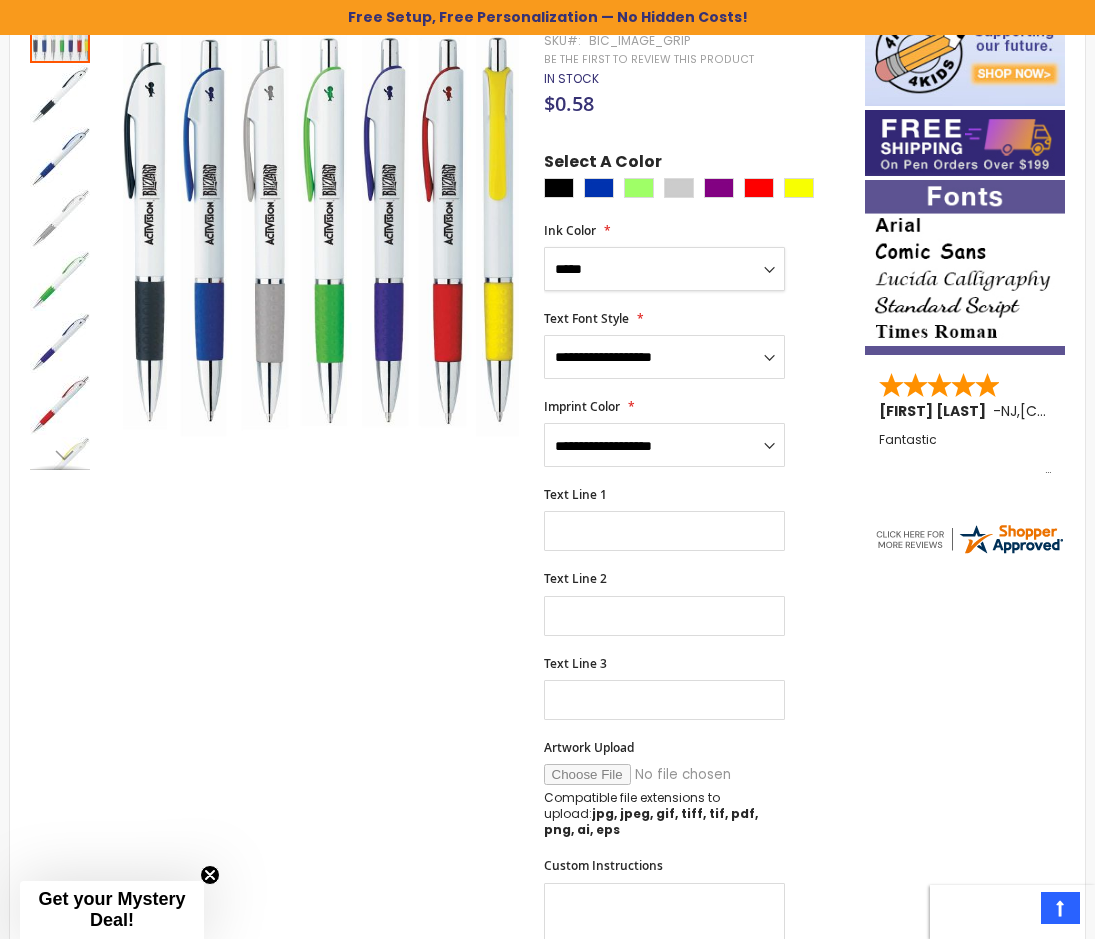 scroll, scrollTop: 300, scrollLeft: 0, axis: vertical 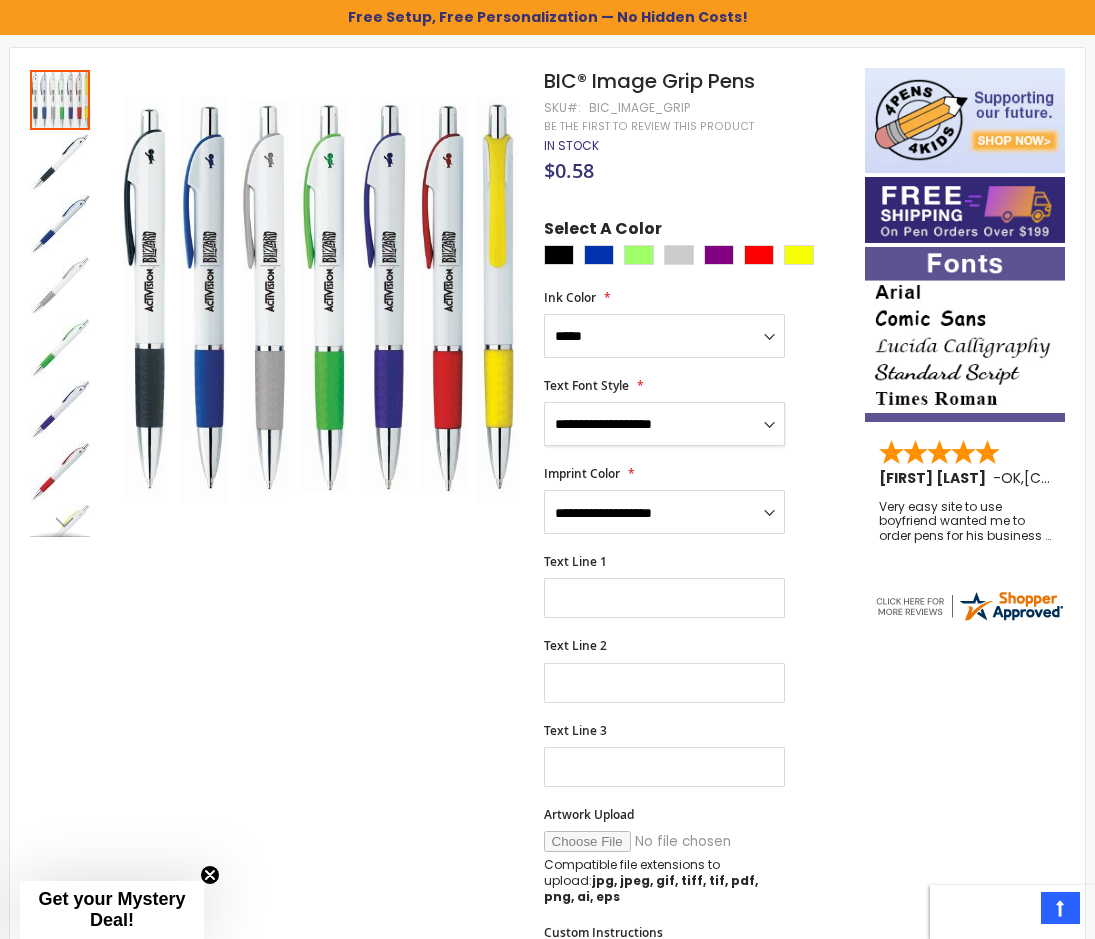 click on "**********" at bounding box center (664, 424) 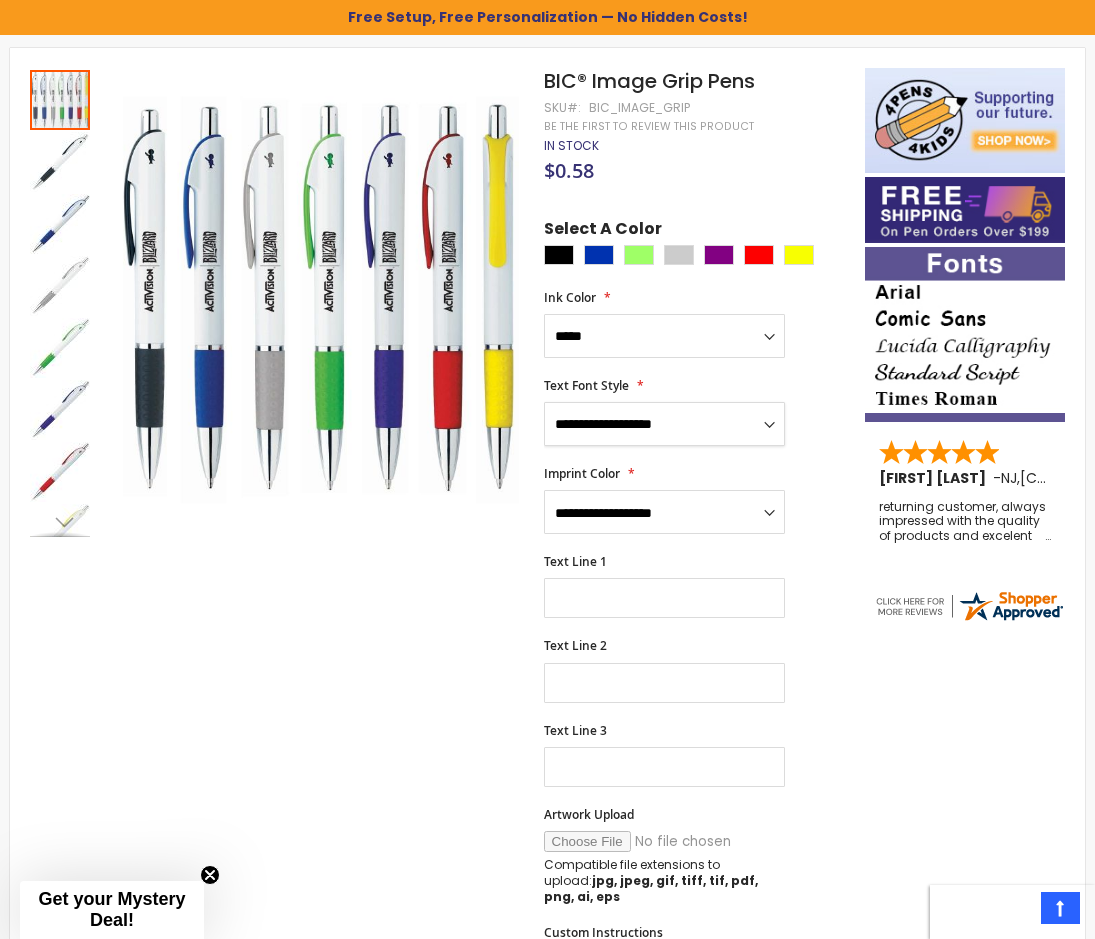 select on "*****" 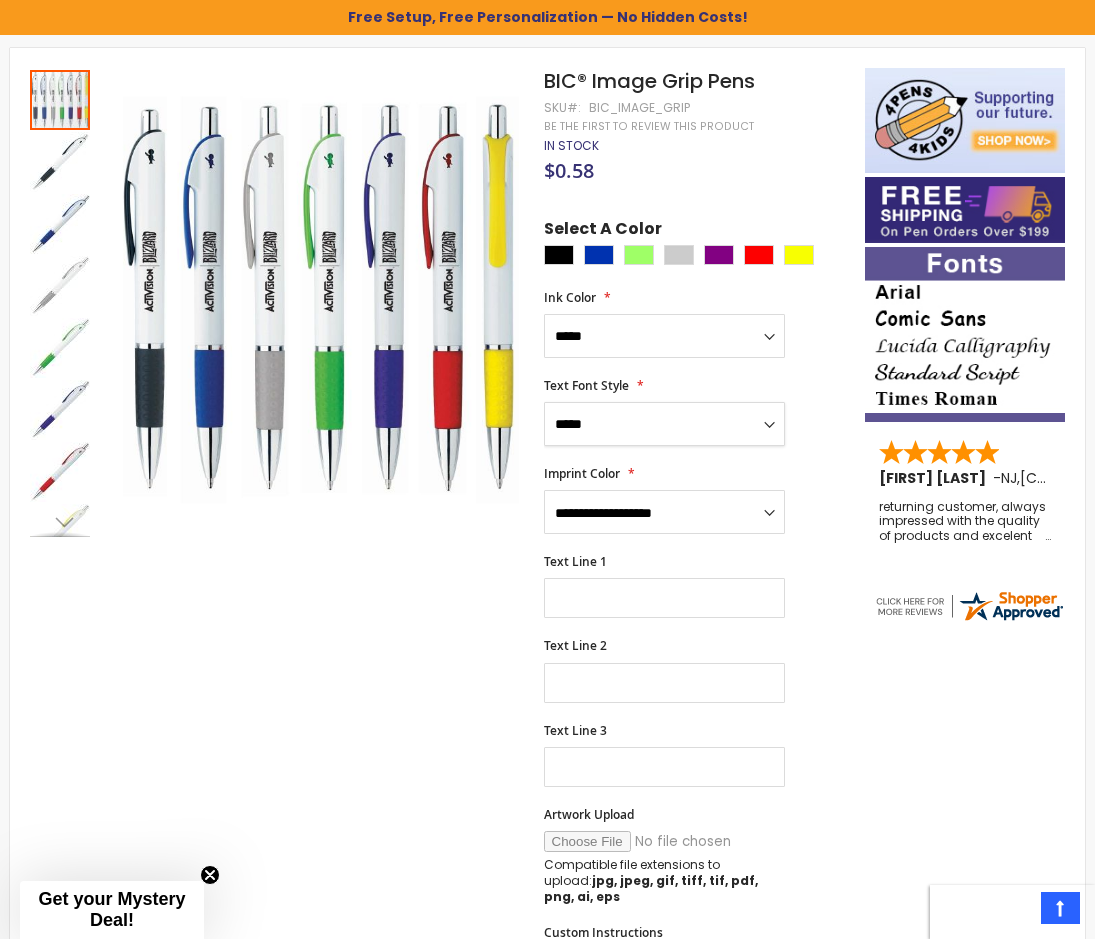 click on "**********" at bounding box center [664, 424] 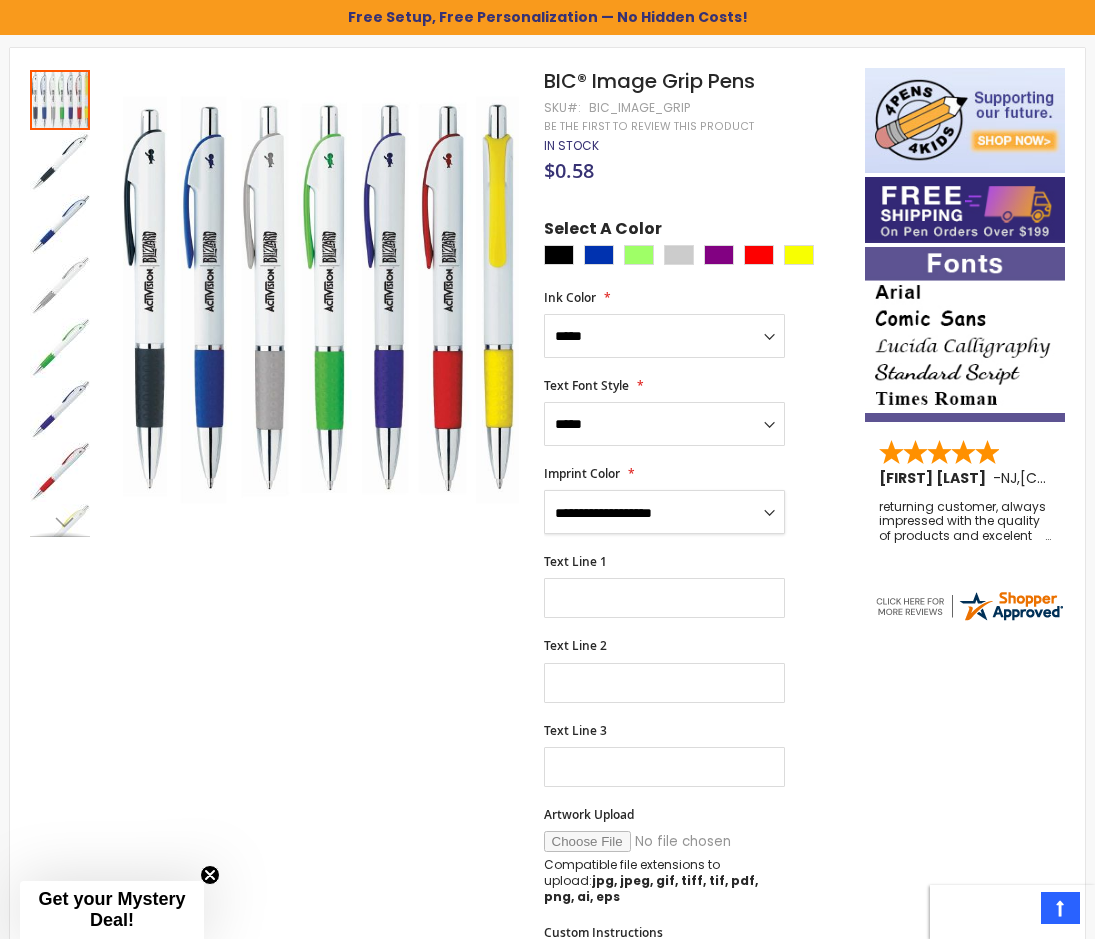 click on "**********" at bounding box center (664, 512) 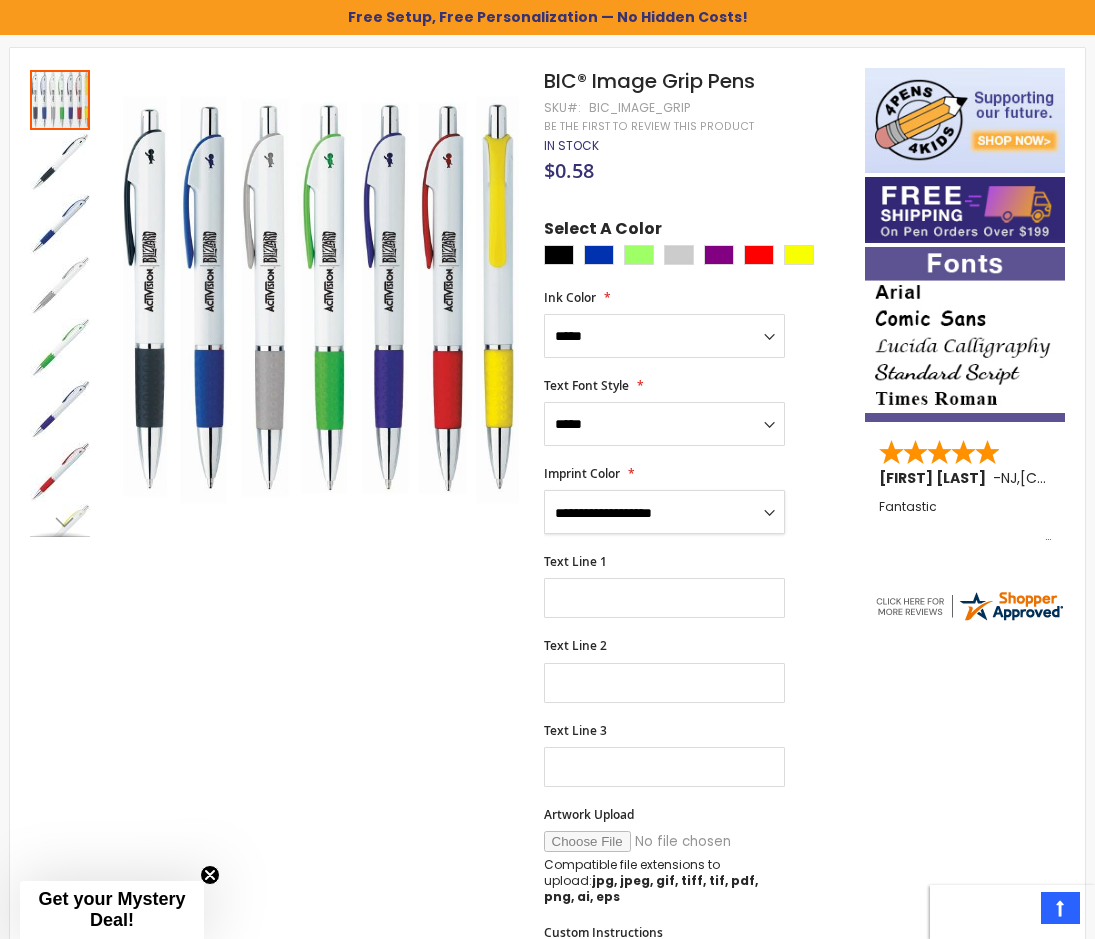 select on "*****" 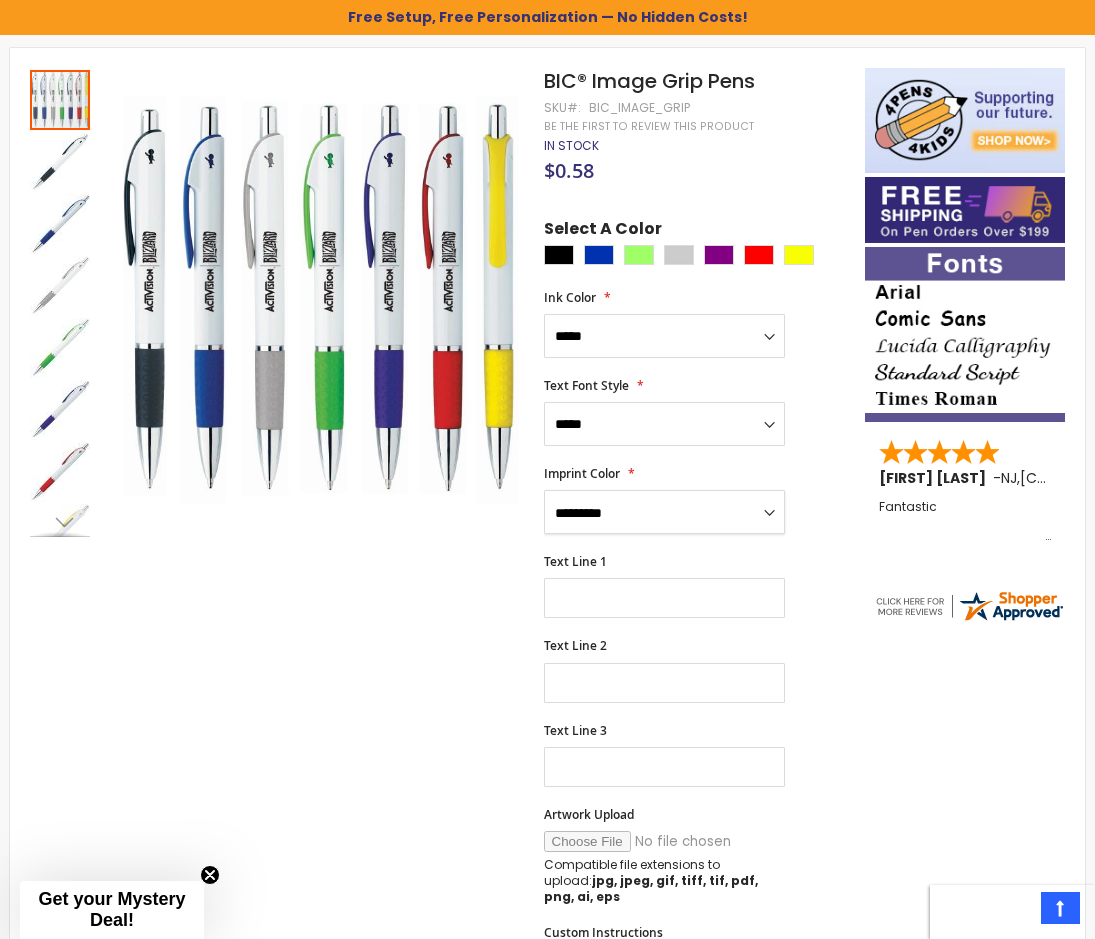 click on "**********" at bounding box center [664, 512] 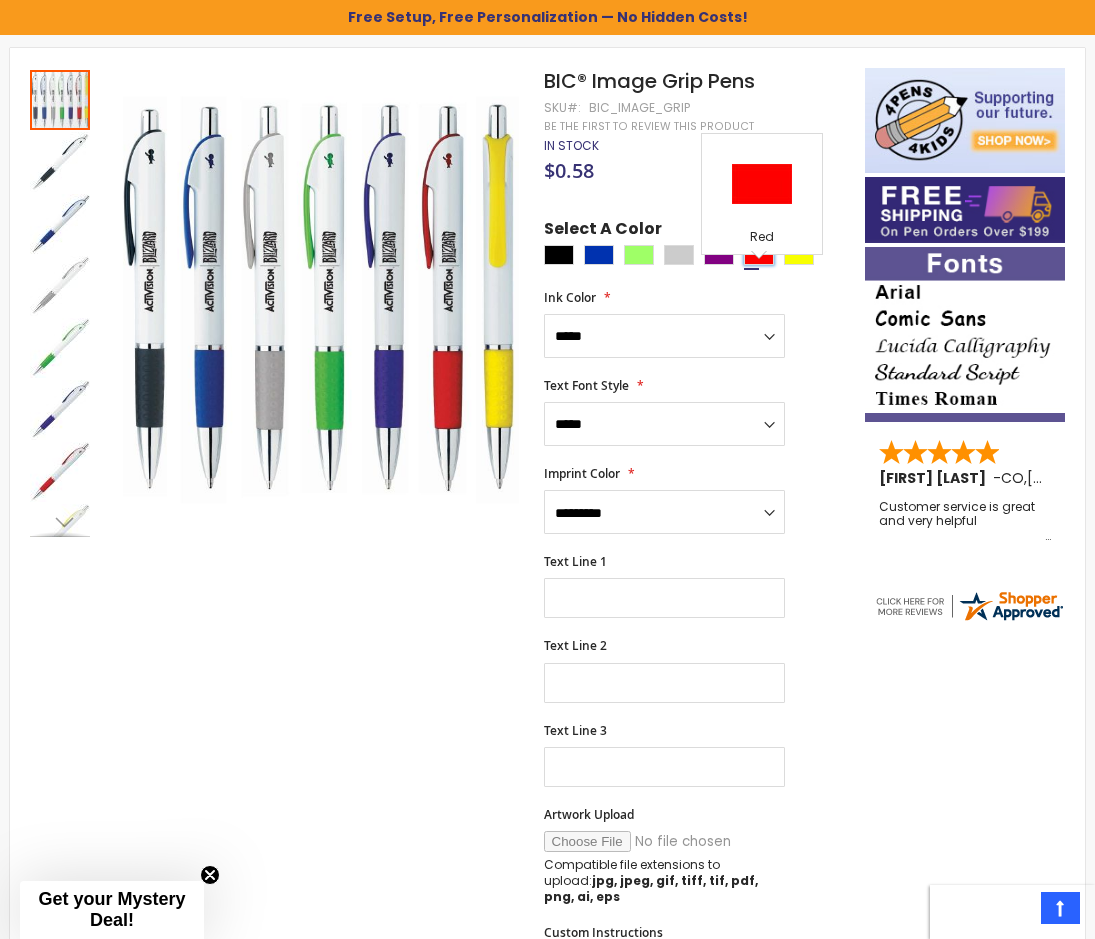 click at bounding box center [759, 255] 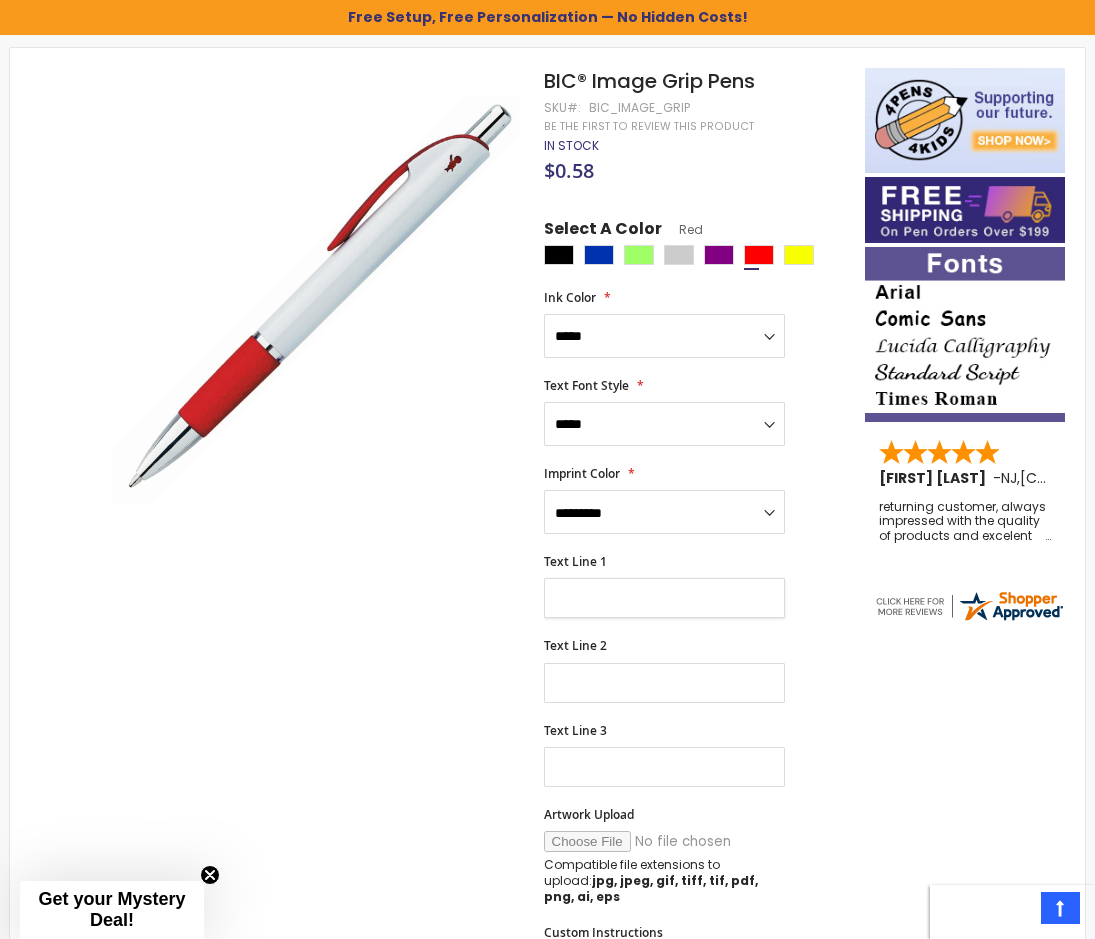 click on "Text Line 1" at bounding box center [664, 598] 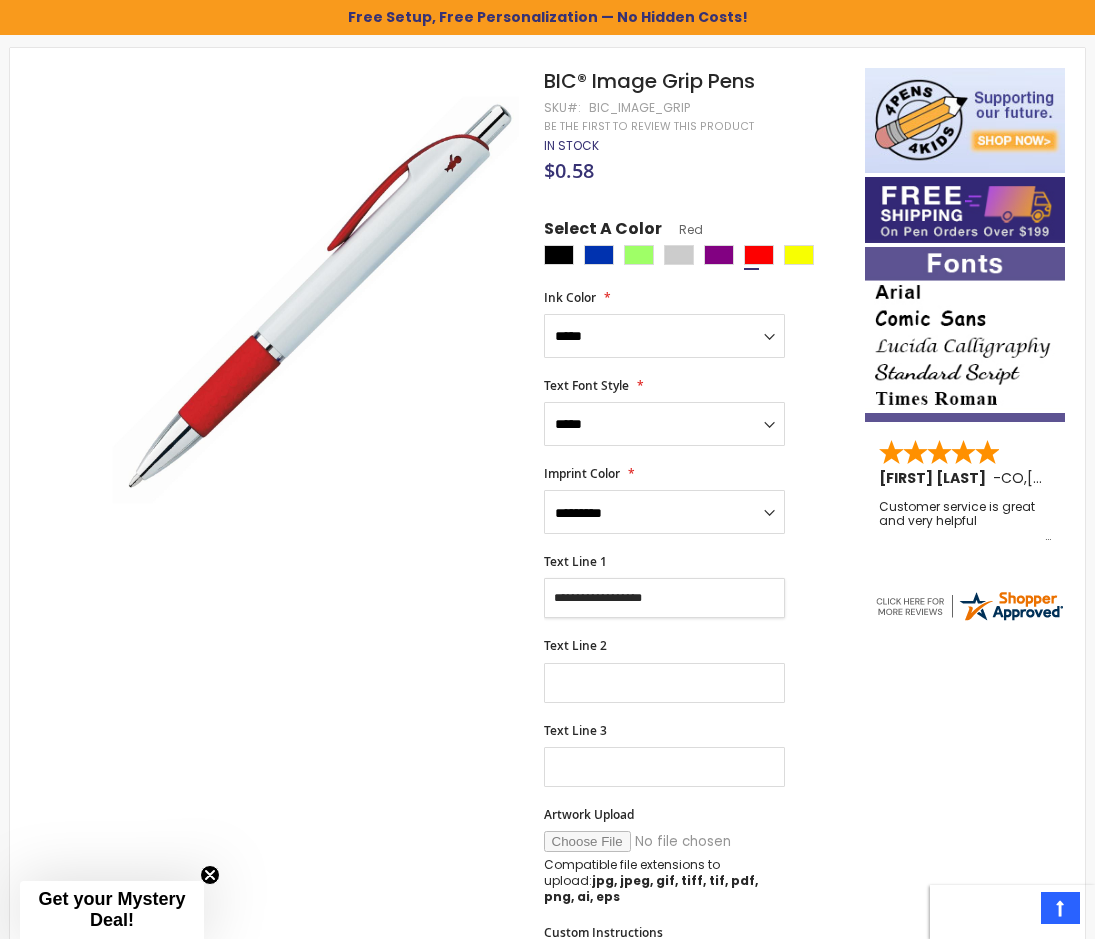 type on "**********" 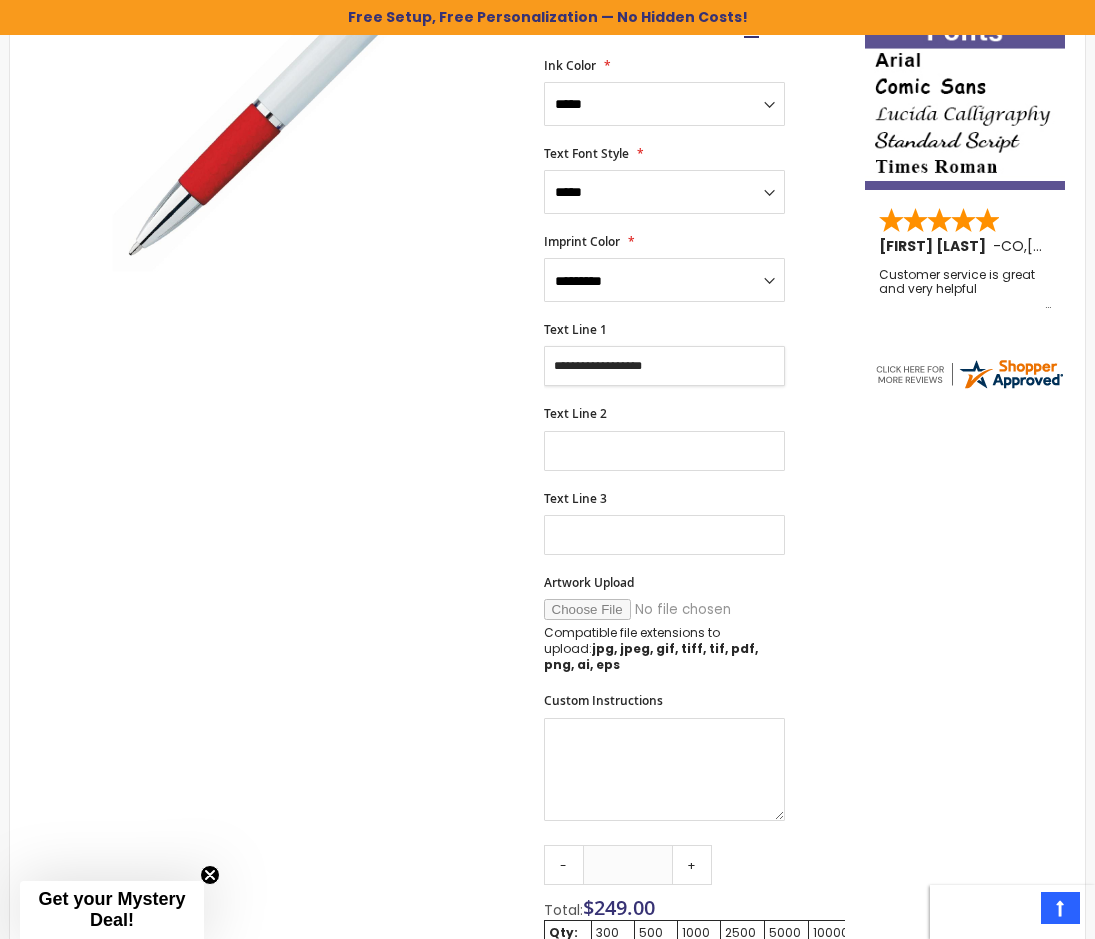 scroll, scrollTop: 522, scrollLeft: 0, axis: vertical 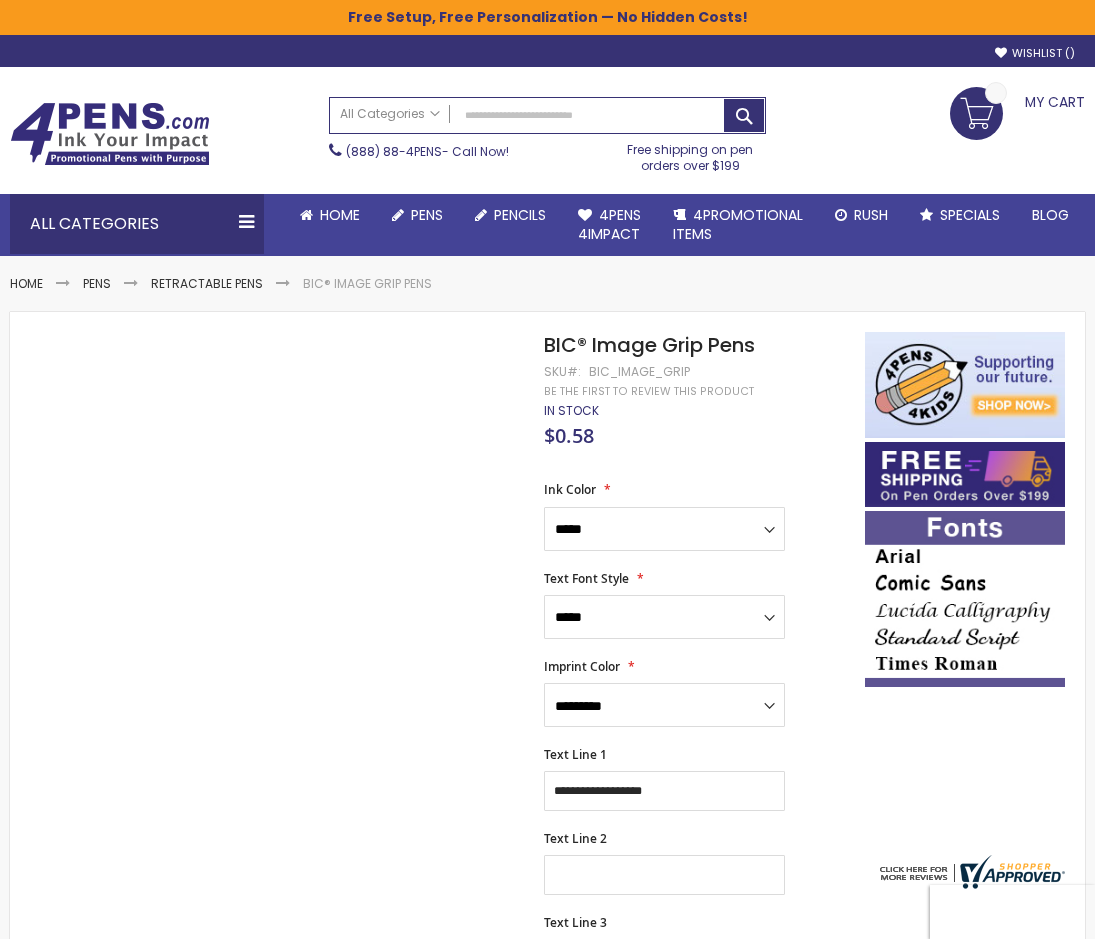 select on "****" 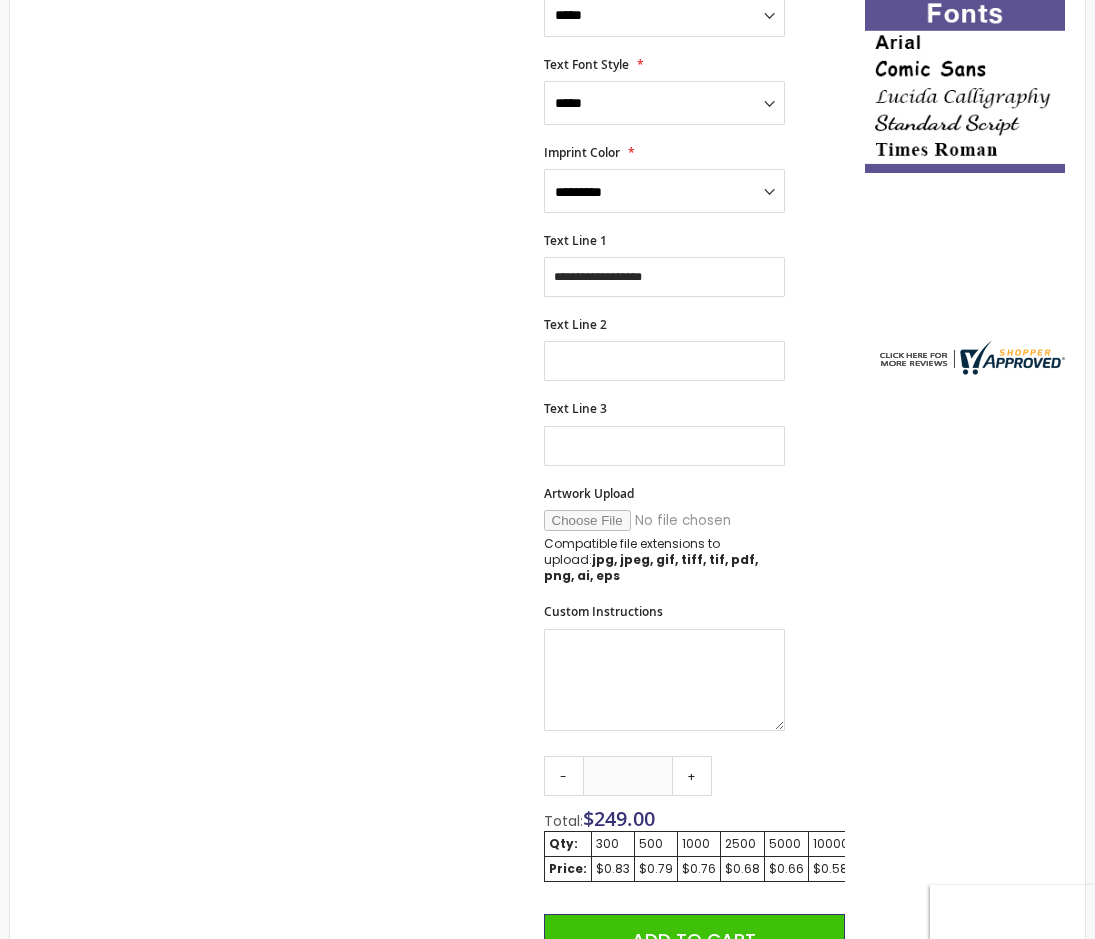 scroll, scrollTop: 522, scrollLeft: 0, axis: vertical 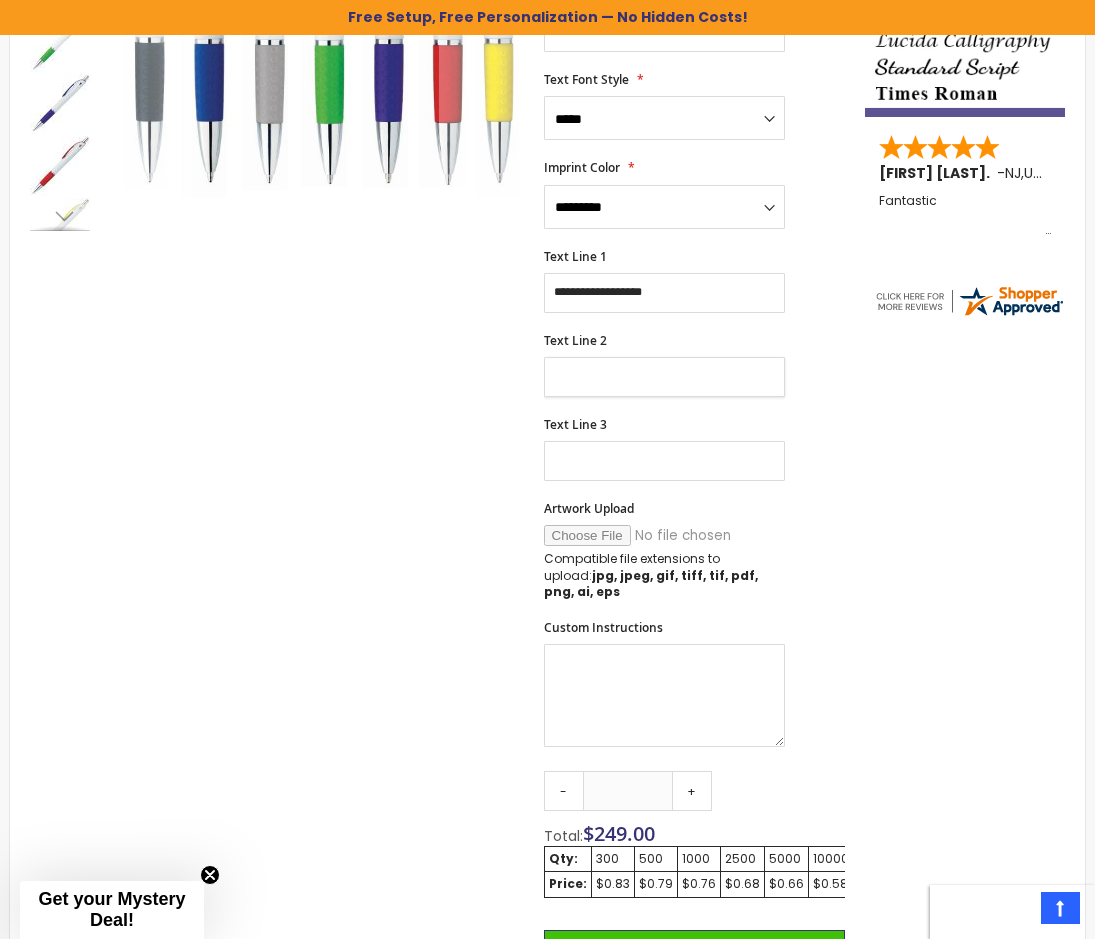 click on "Text Line 2" at bounding box center [664, 377] 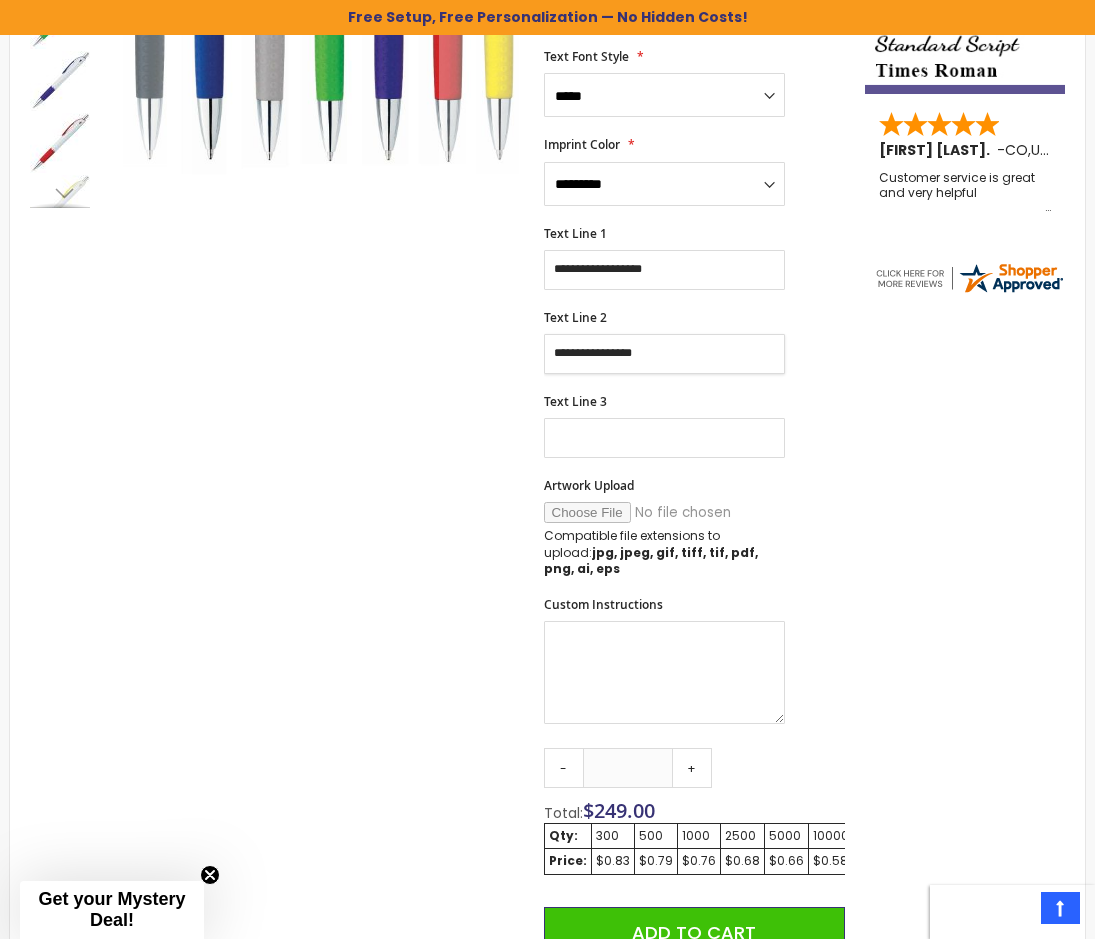 scroll, scrollTop: 694, scrollLeft: 0, axis: vertical 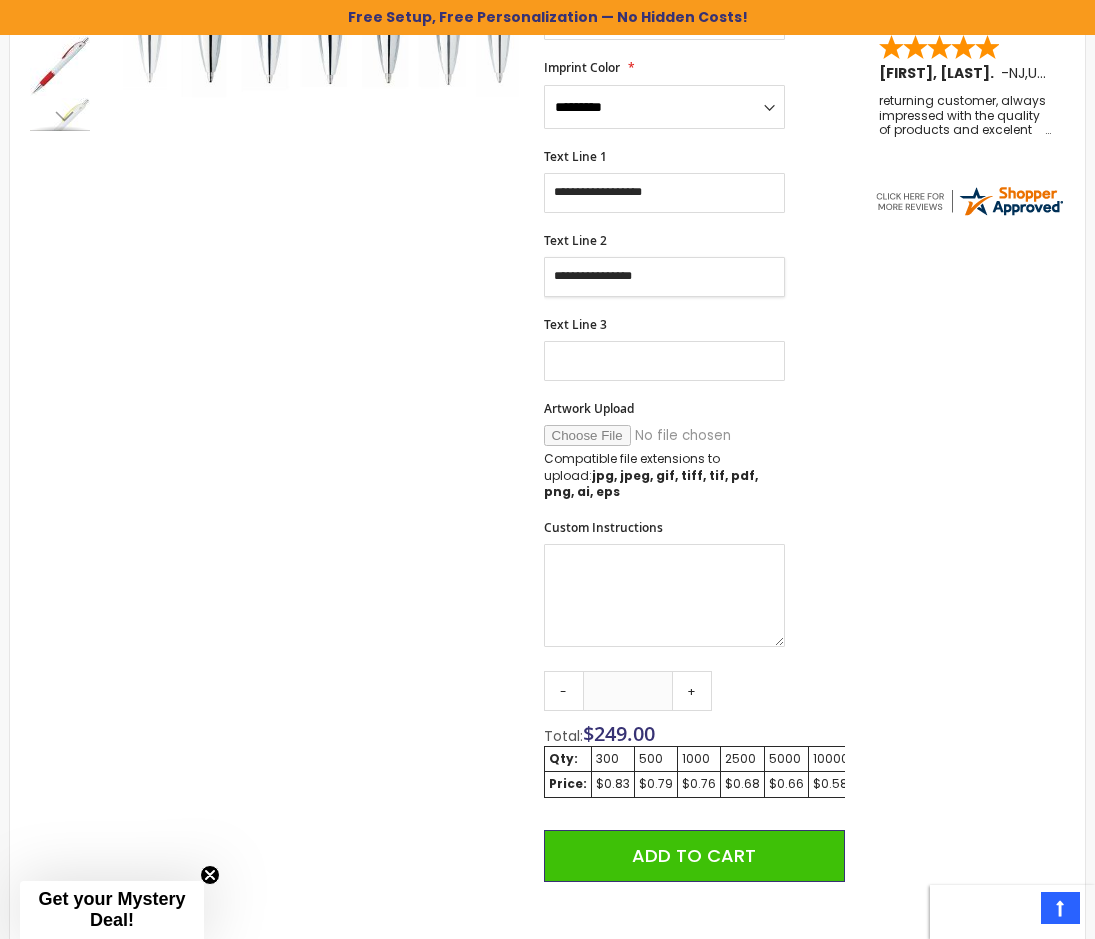 type on "**********" 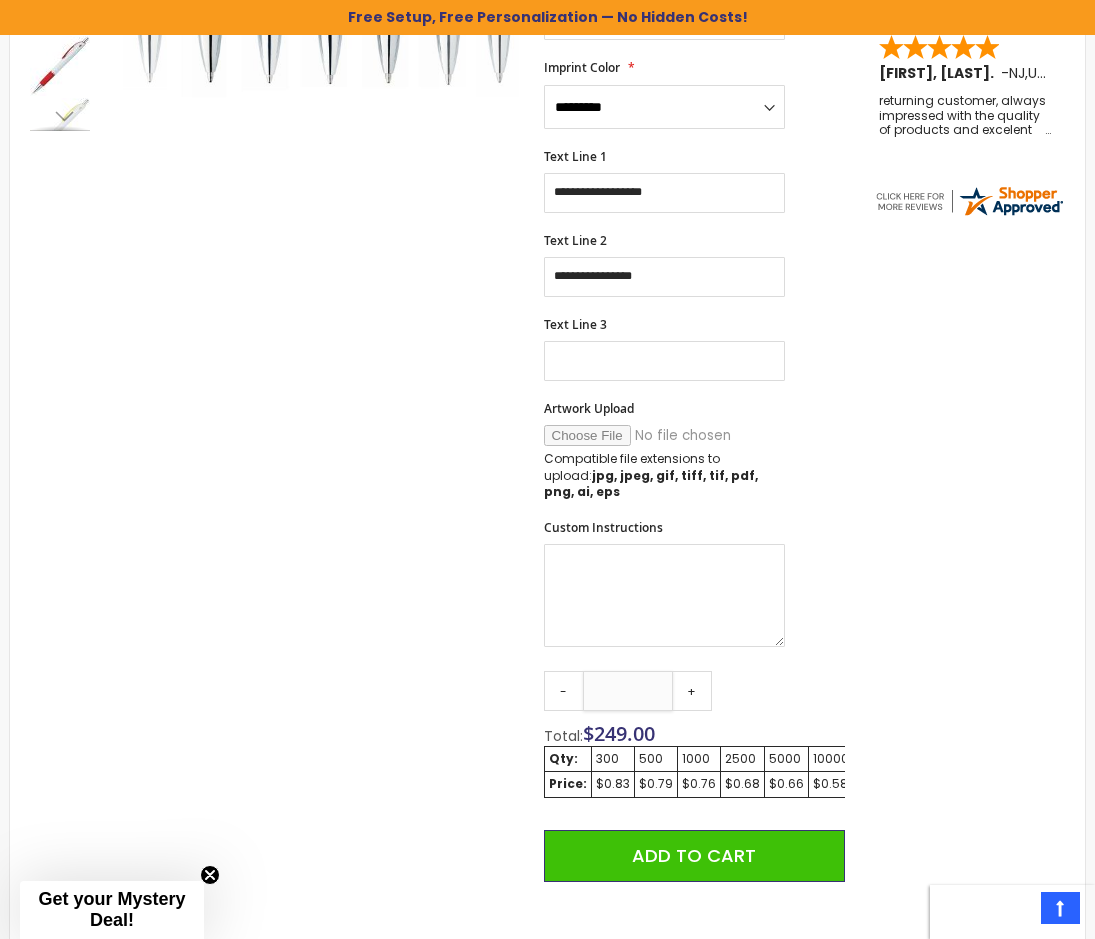 drag, startPoint x: 640, startPoint y: 673, endPoint x: 611, endPoint y: 675, distance: 29.068884 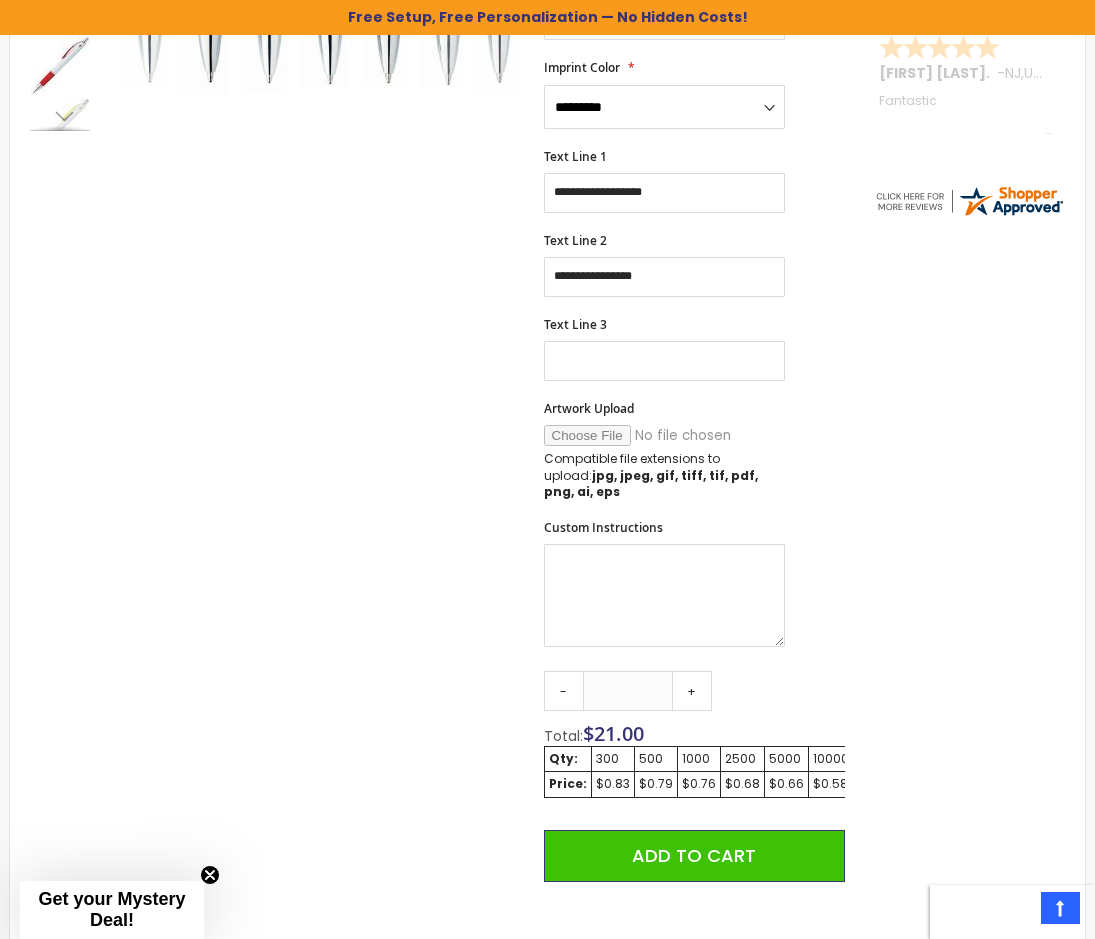 click on "Skip to the end of the images gallery
Skip to the beginning of the images gallery
BIC® Image Grip Pens
SKU
Bic_Image_Grip
Be the first to review this product
In stock
Only  %1  left" at bounding box center (547, 426) 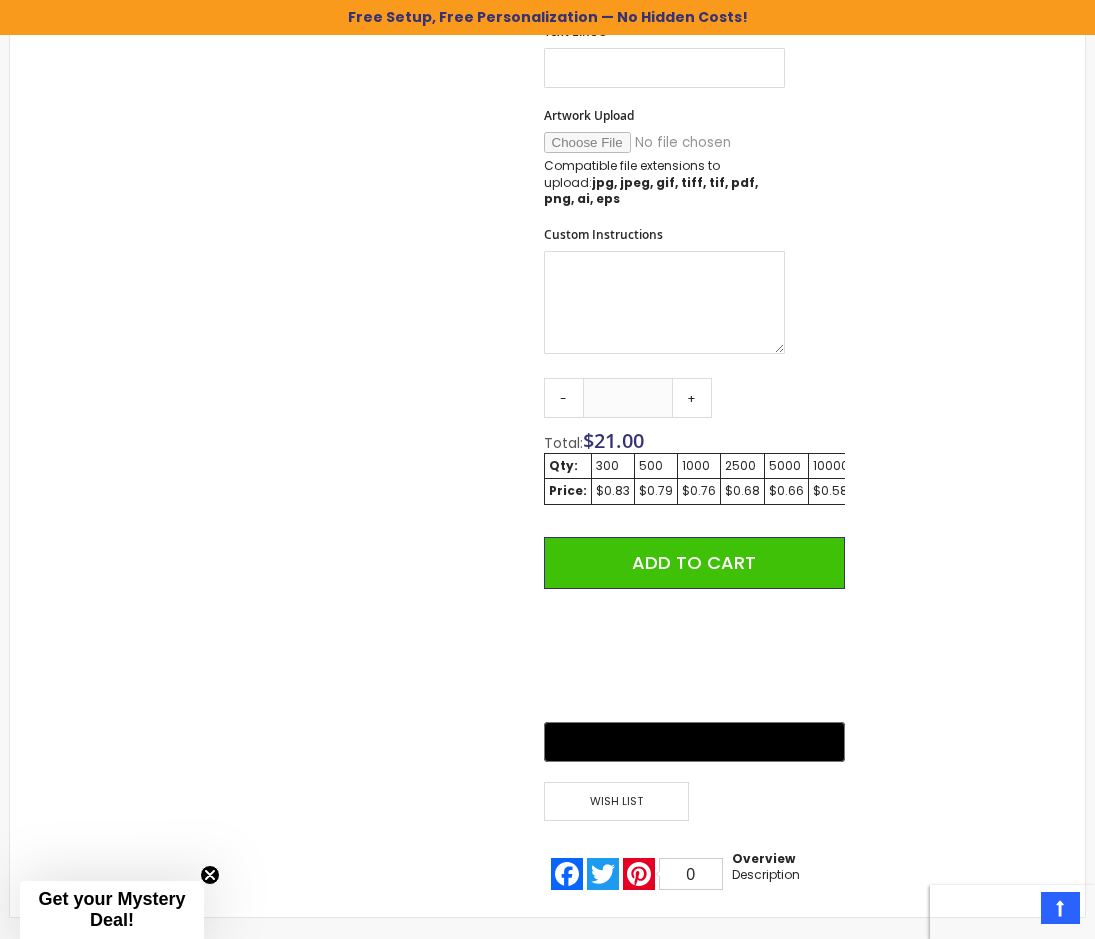 scroll, scrollTop: 994, scrollLeft: 0, axis: vertical 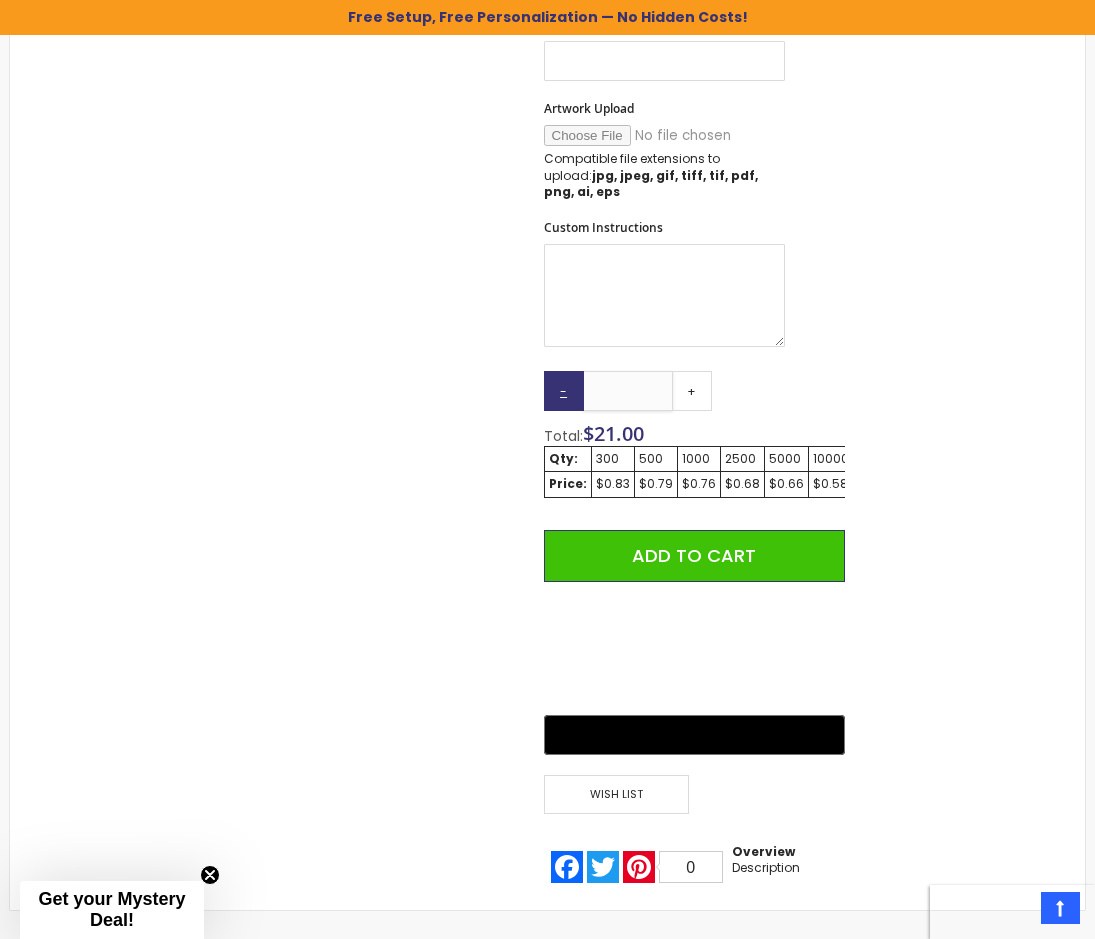 drag, startPoint x: 652, startPoint y: 374, endPoint x: 579, endPoint y: 387, distance: 74.1485 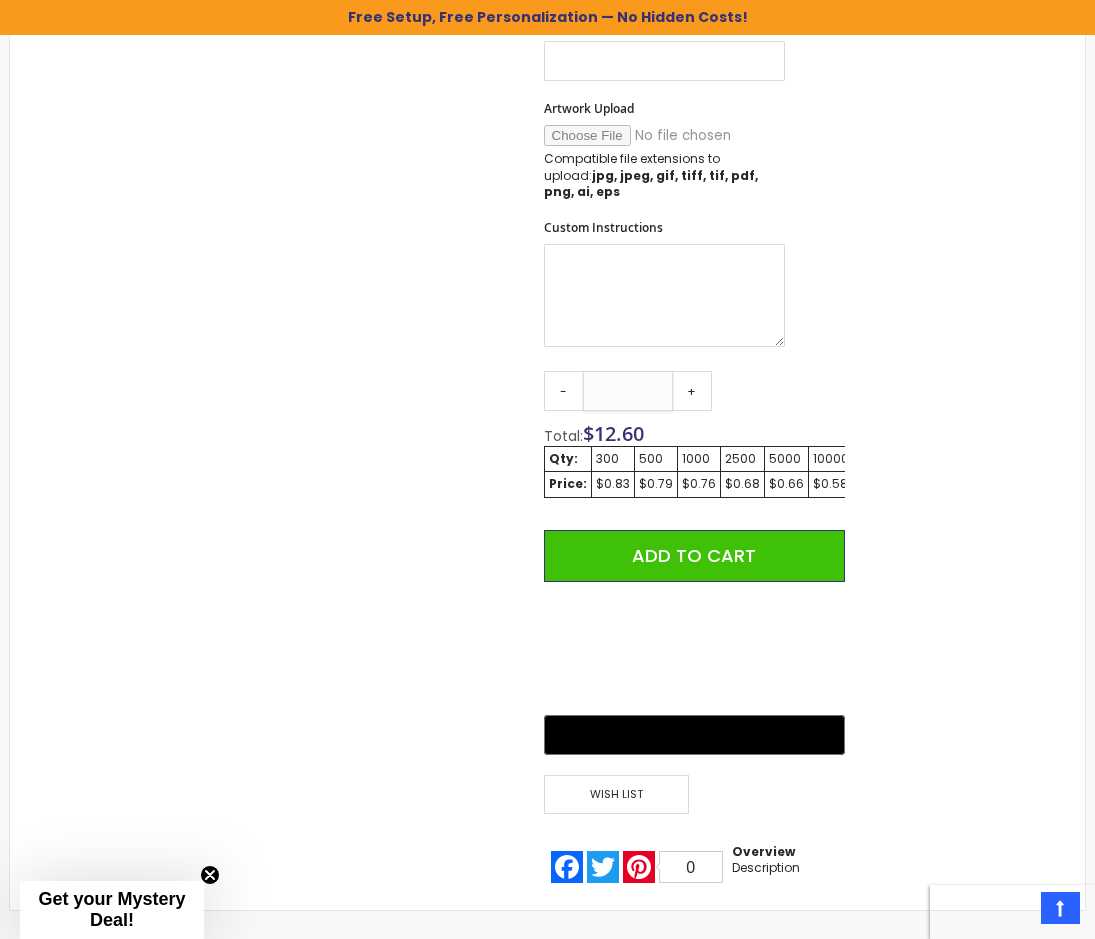 type on "**" 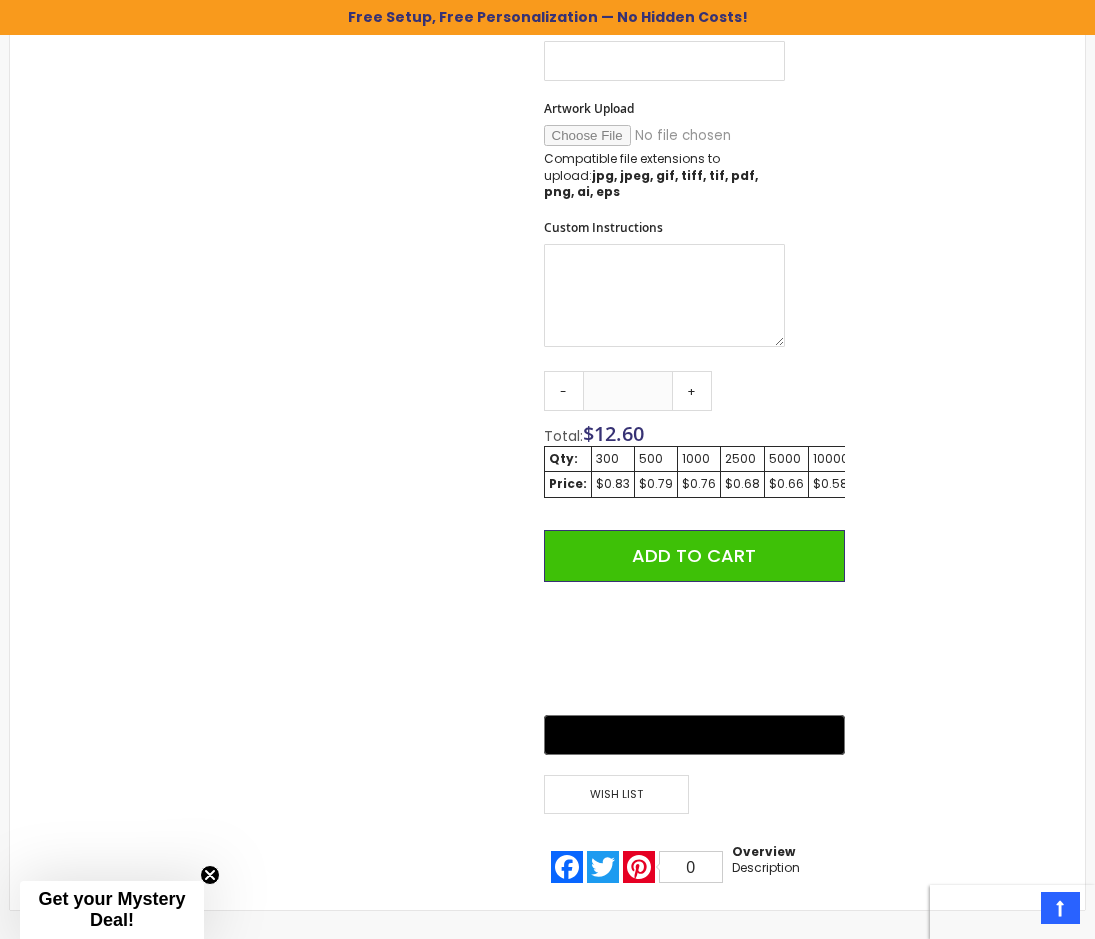 click on "Skip to the end of the images gallery
Skip to the beginning of the images gallery
BIC® Image Grip Pens
SKU
Bic_Image_Grip
Be the first to review this product
In stock
Only  %1  left" at bounding box center [547, 126] 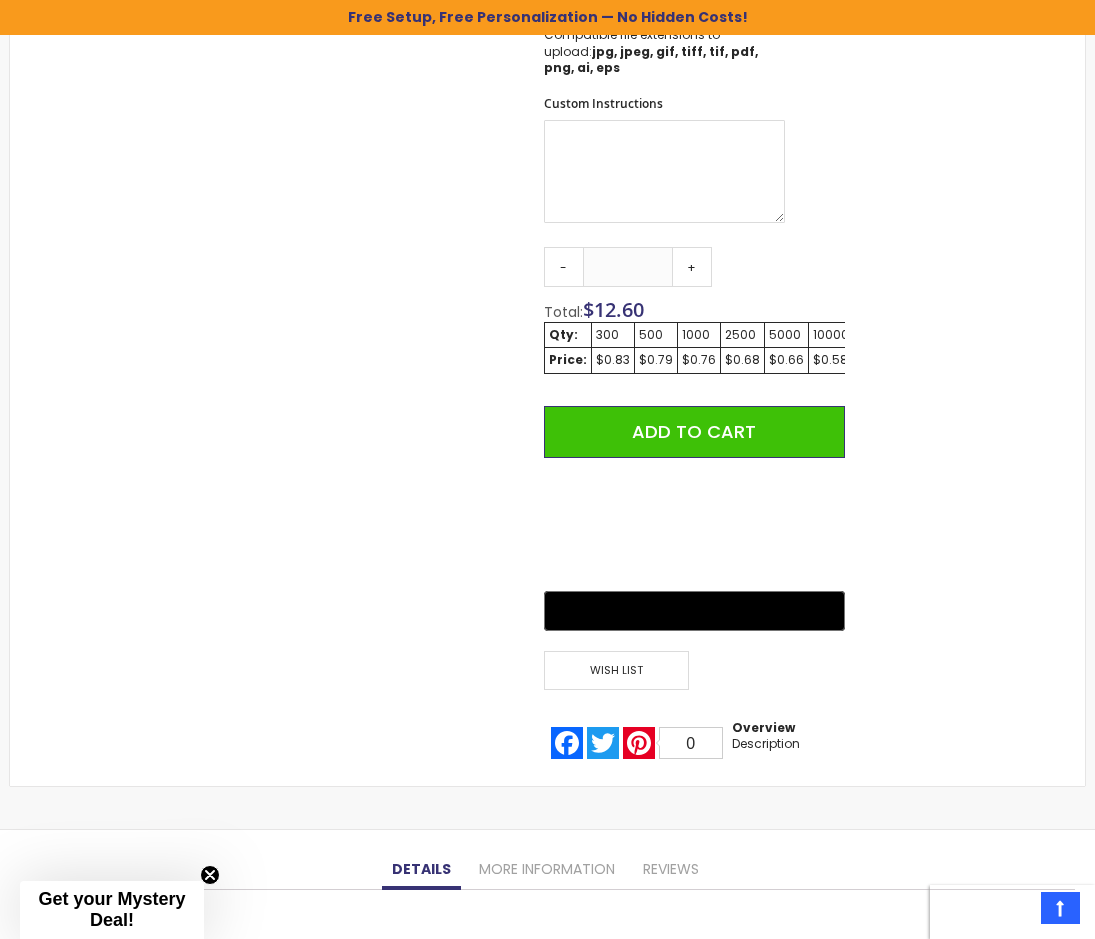 scroll, scrollTop: 1195, scrollLeft: 0, axis: vertical 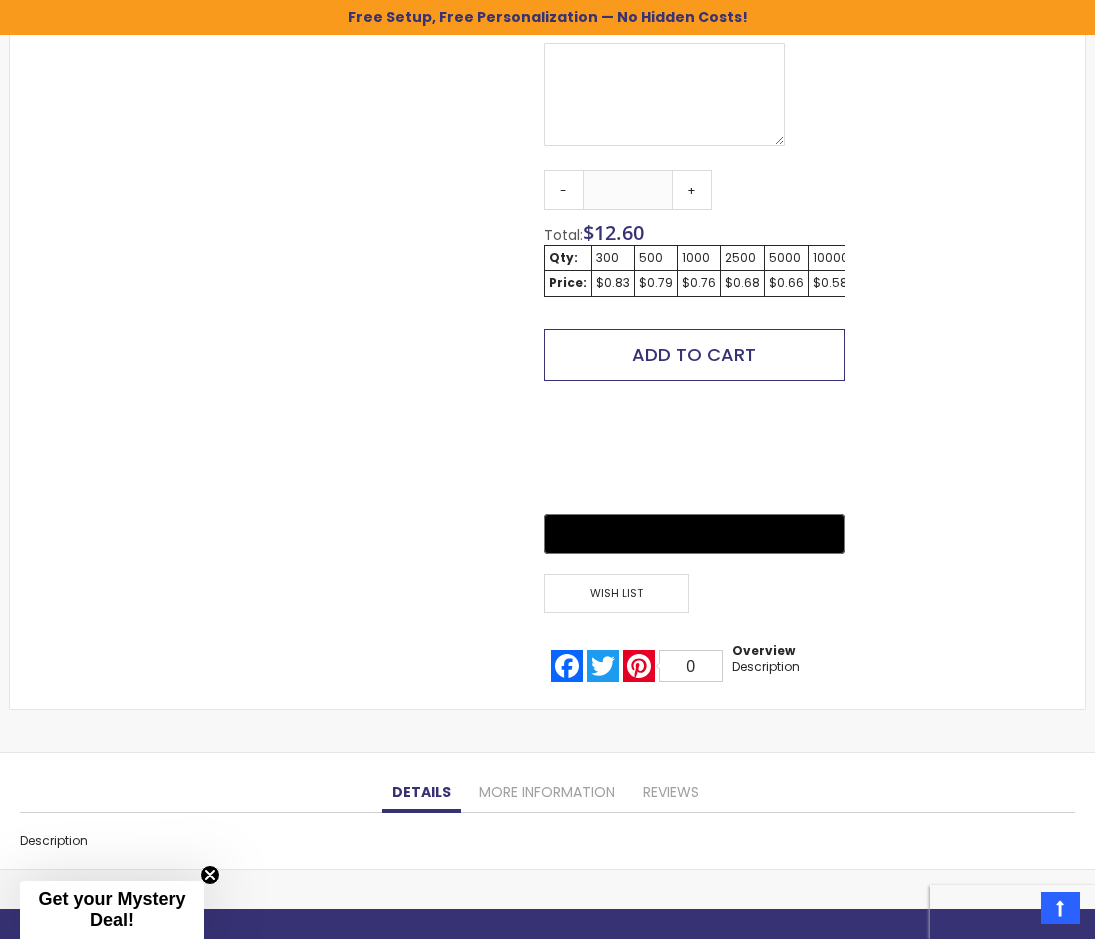 click on "Add to Cart" at bounding box center (695, 355) 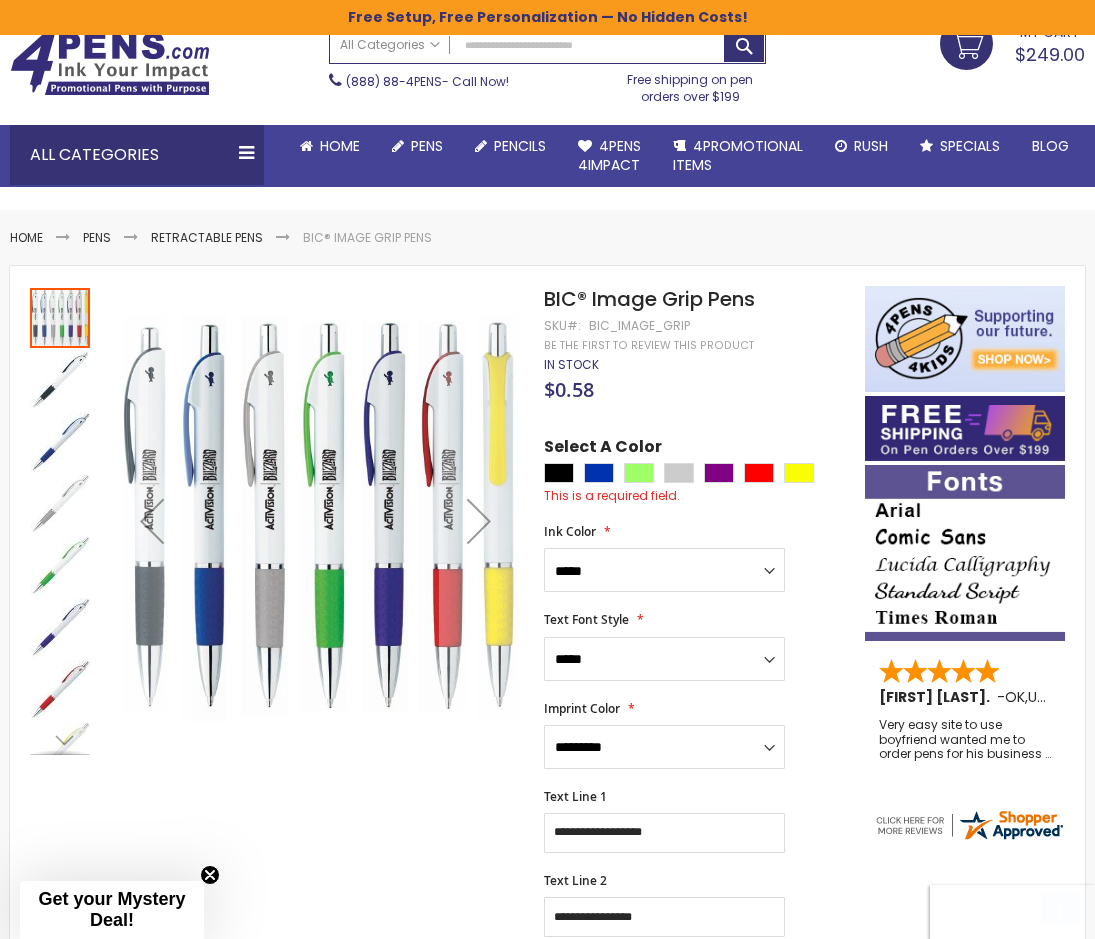 scroll, scrollTop: 37, scrollLeft: 0, axis: vertical 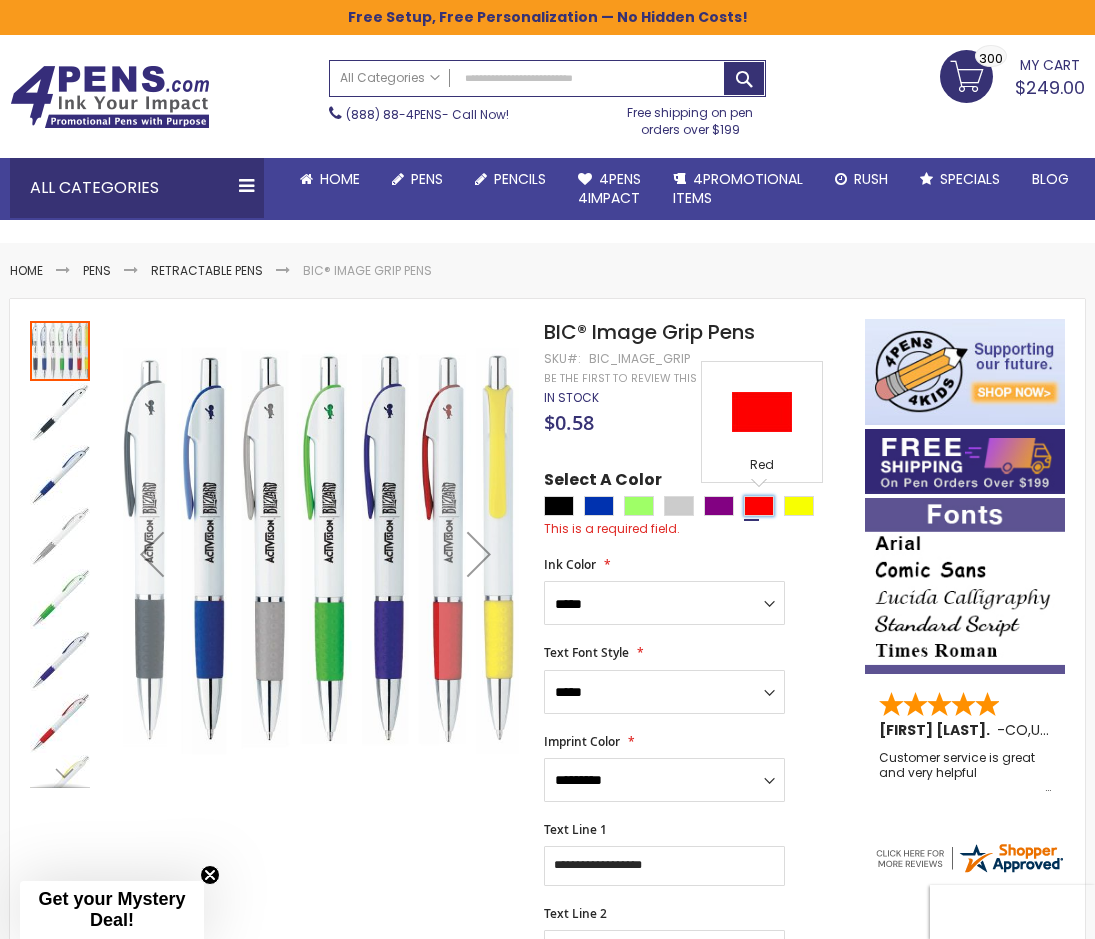 click at bounding box center (759, 506) 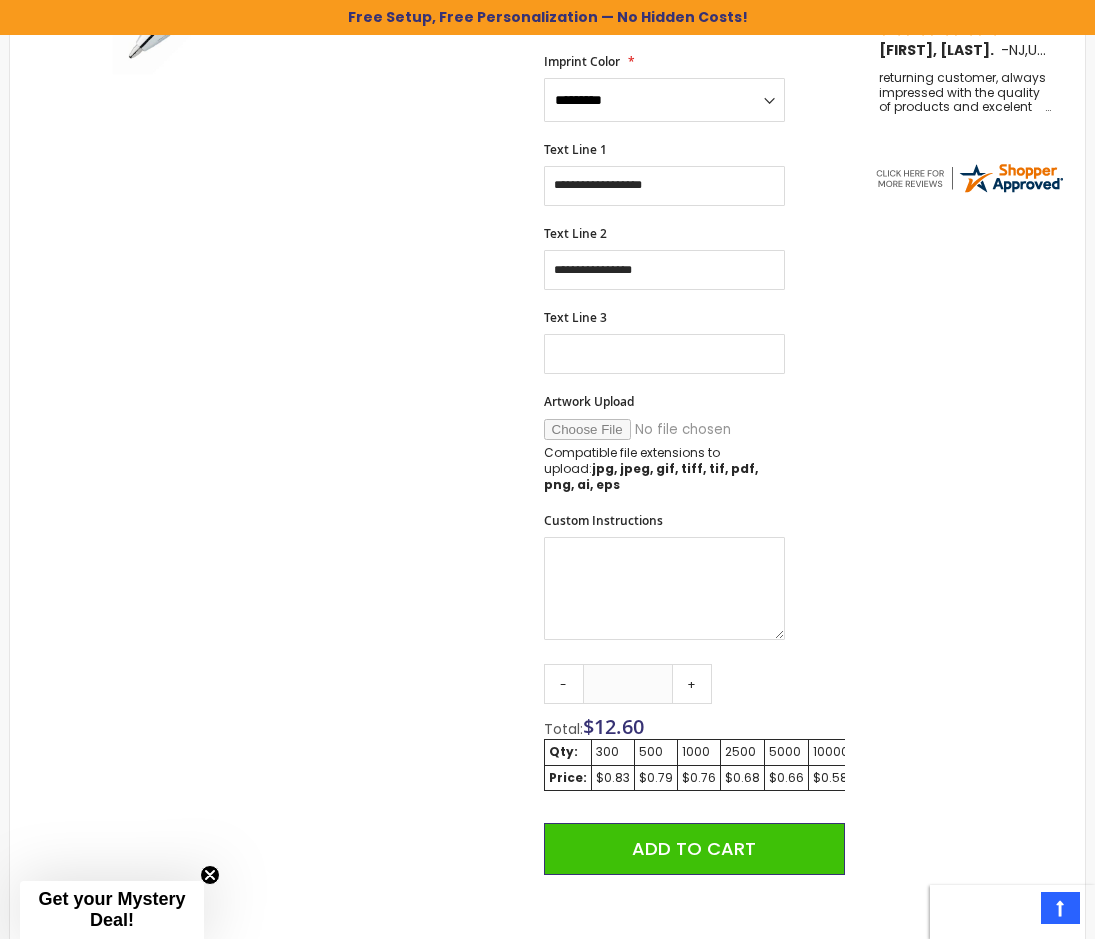 scroll, scrollTop: 737, scrollLeft: 0, axis: vertical 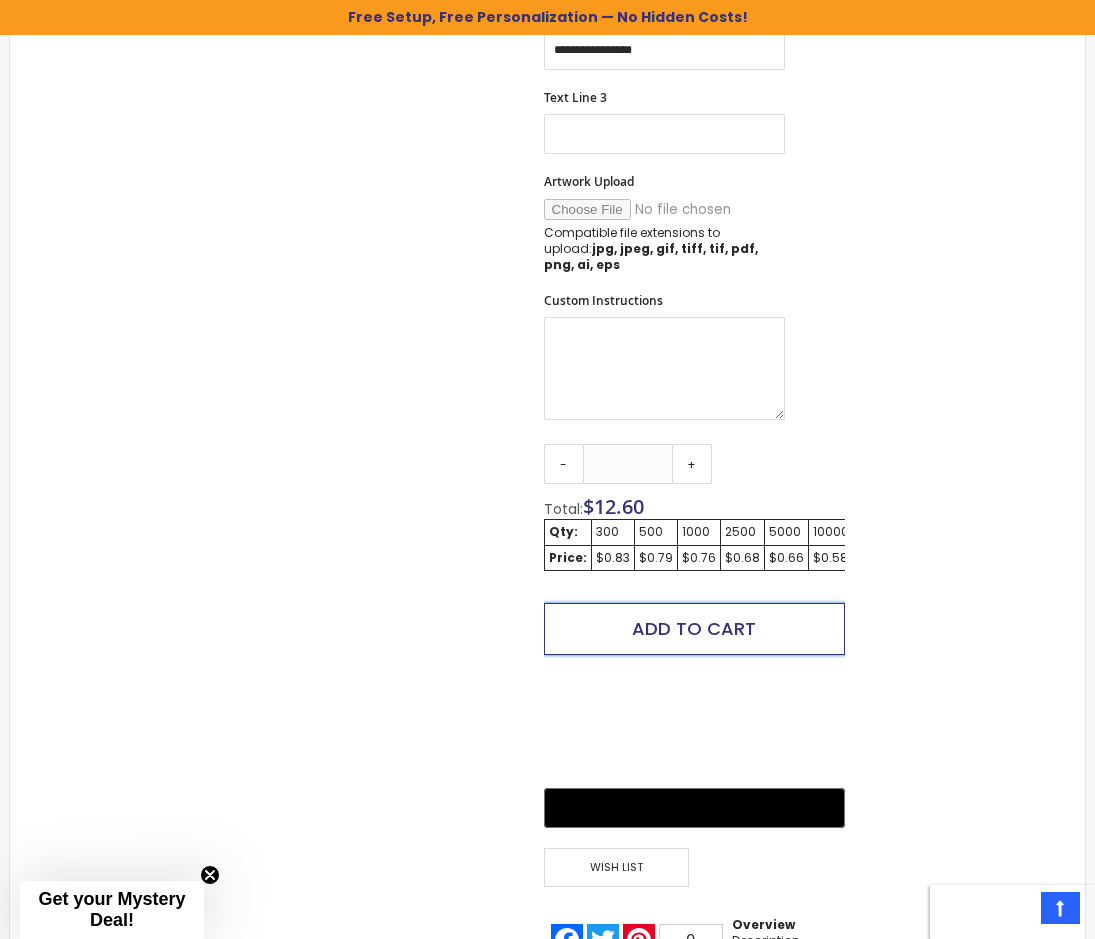 click on "Add to Cart" at bounding box center (694, 628) 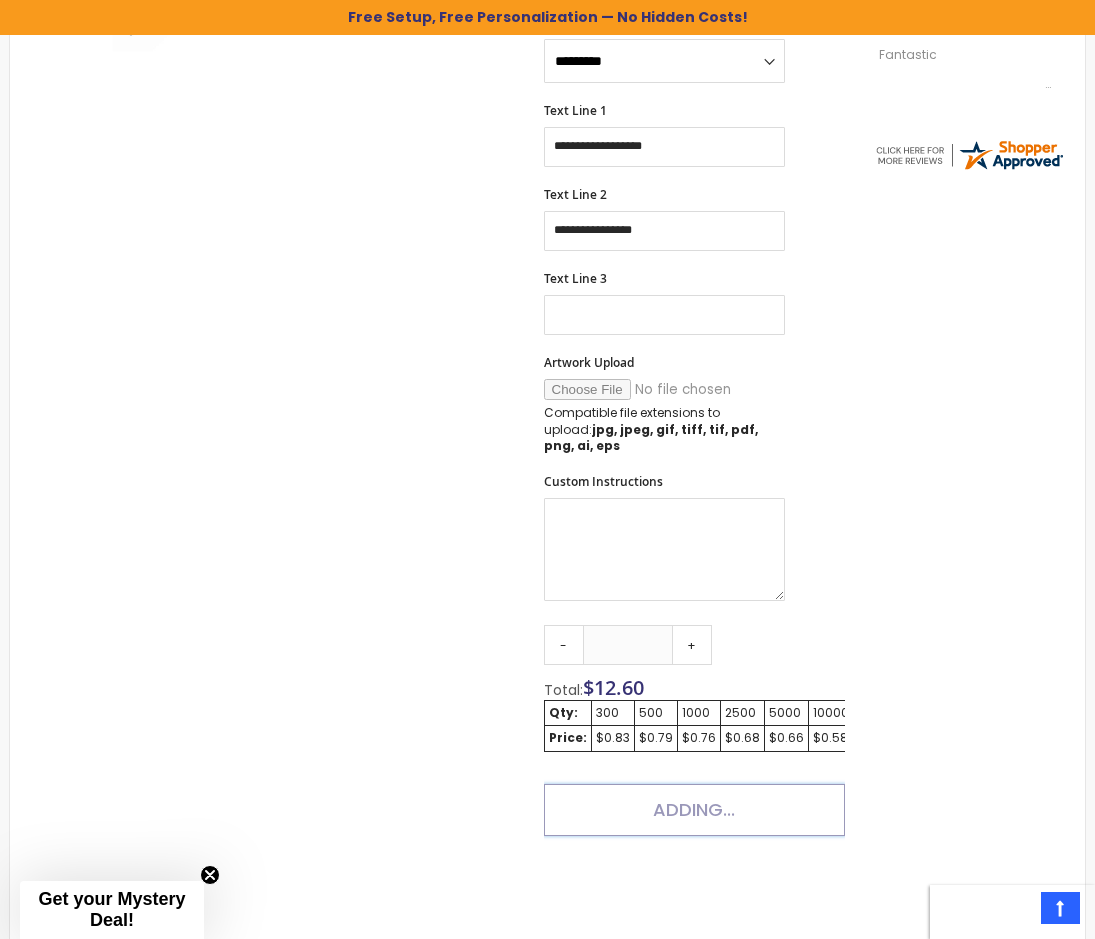 scroll, scrollTop: 486, scrollLeft: 0, axis: vertical 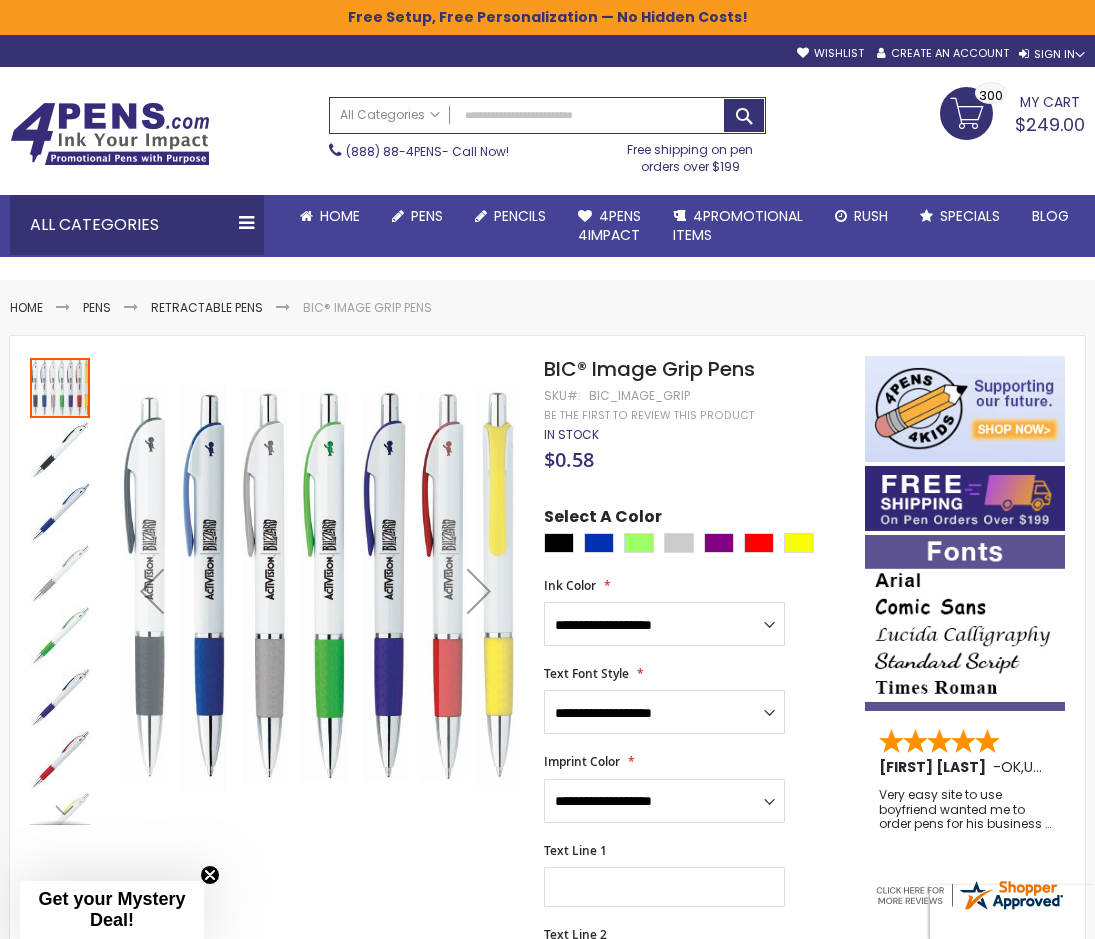 click on "My Cart
$249.00
300
300
items" at bounding box center (1012, 112) 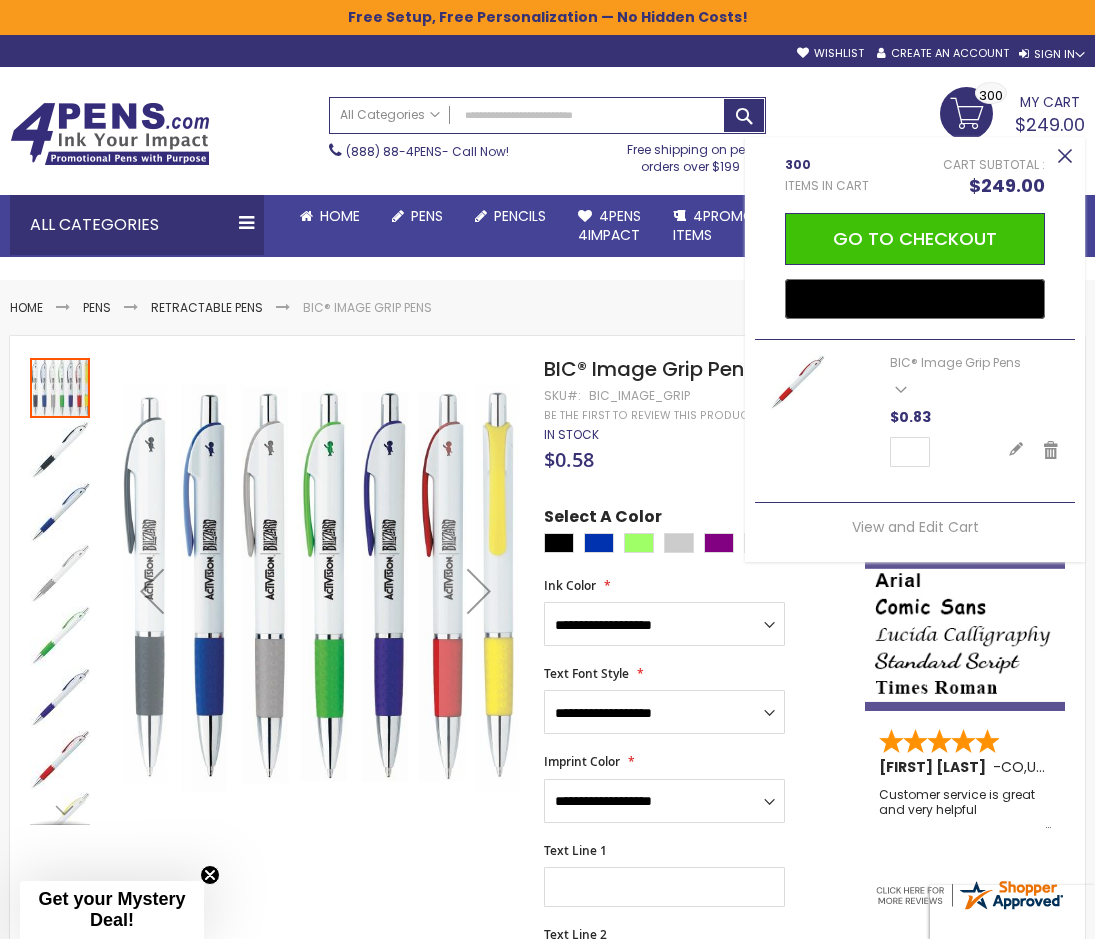 click on "Close" at bounding box center [1065, 157] 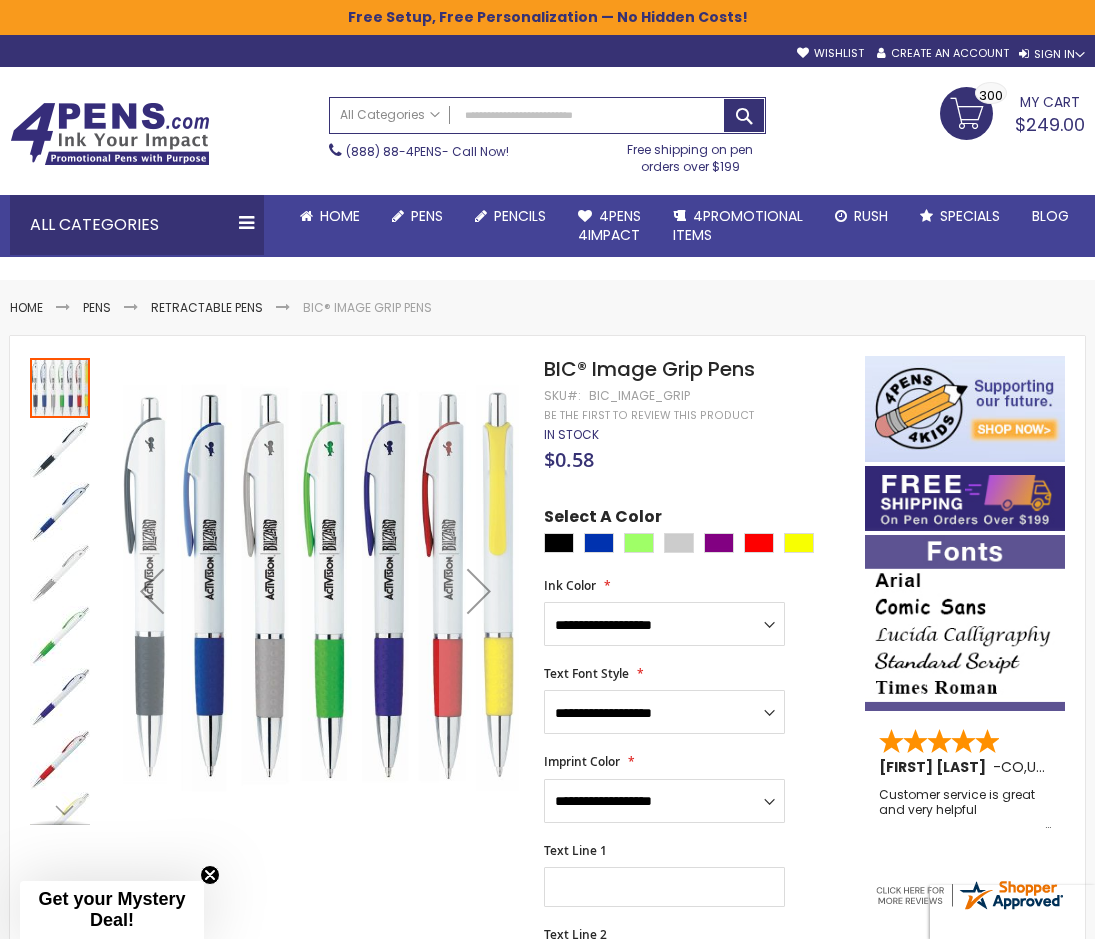 drag, startPoint x: 966, startPoint y: 112, endPoint x: 906, endPoint y: 254, distance: 154.15576 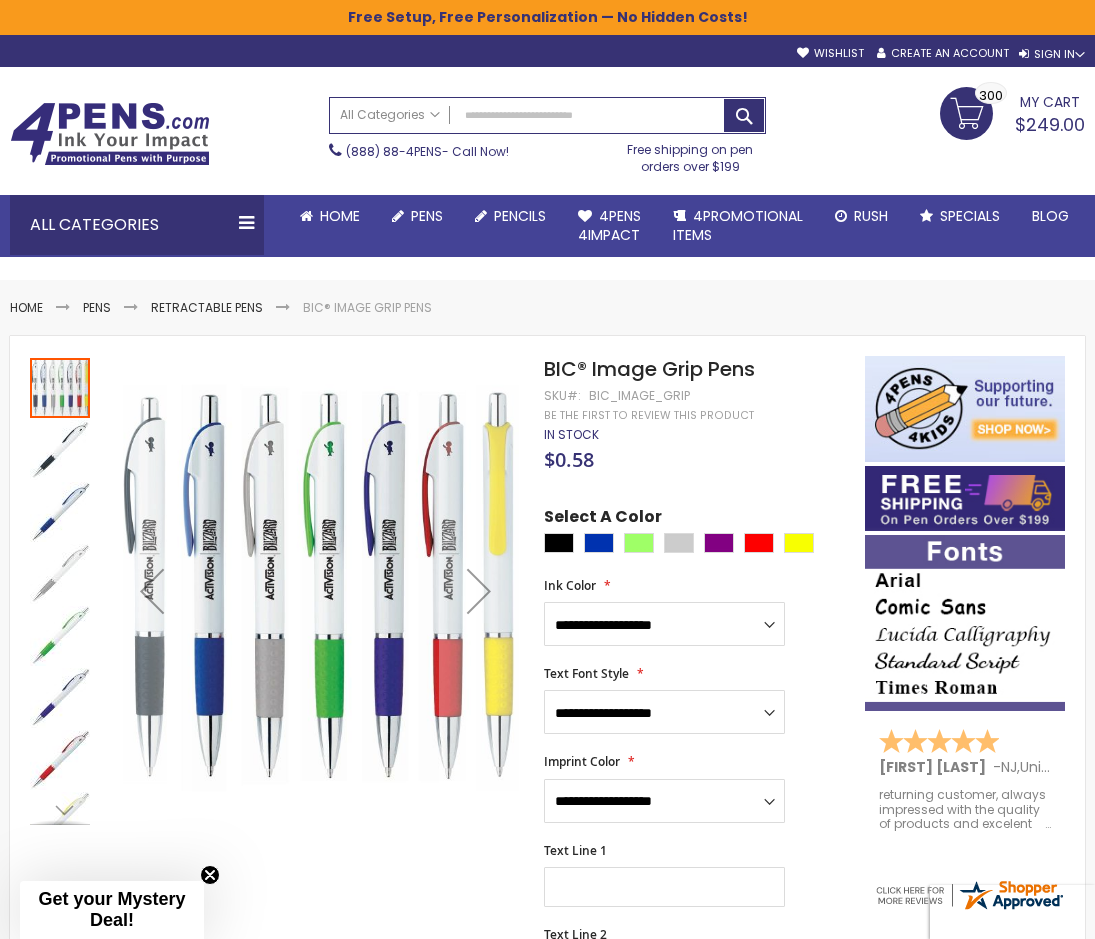 click on "My Cart
$249.00
300
300
items" at bounding box center (1012, 112) 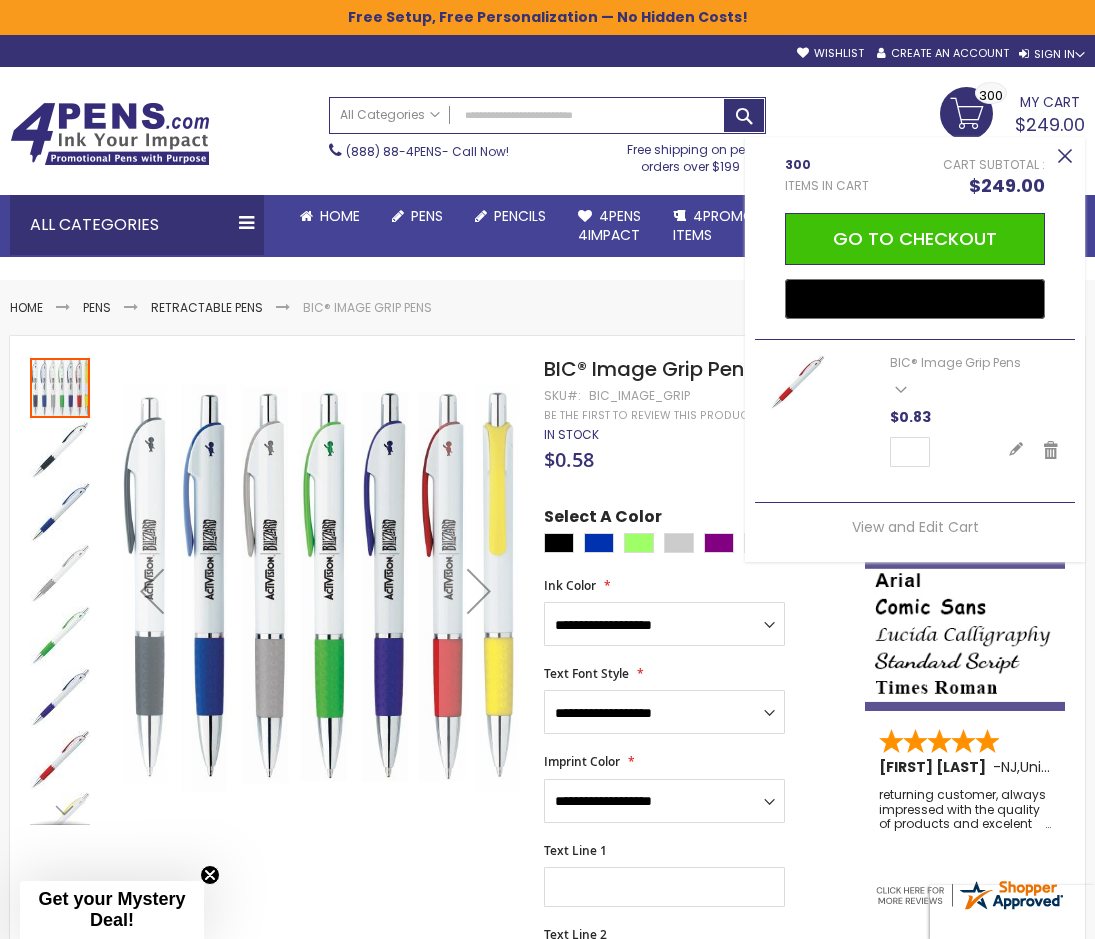 click on "Close" at bounding box center (1065, 157) 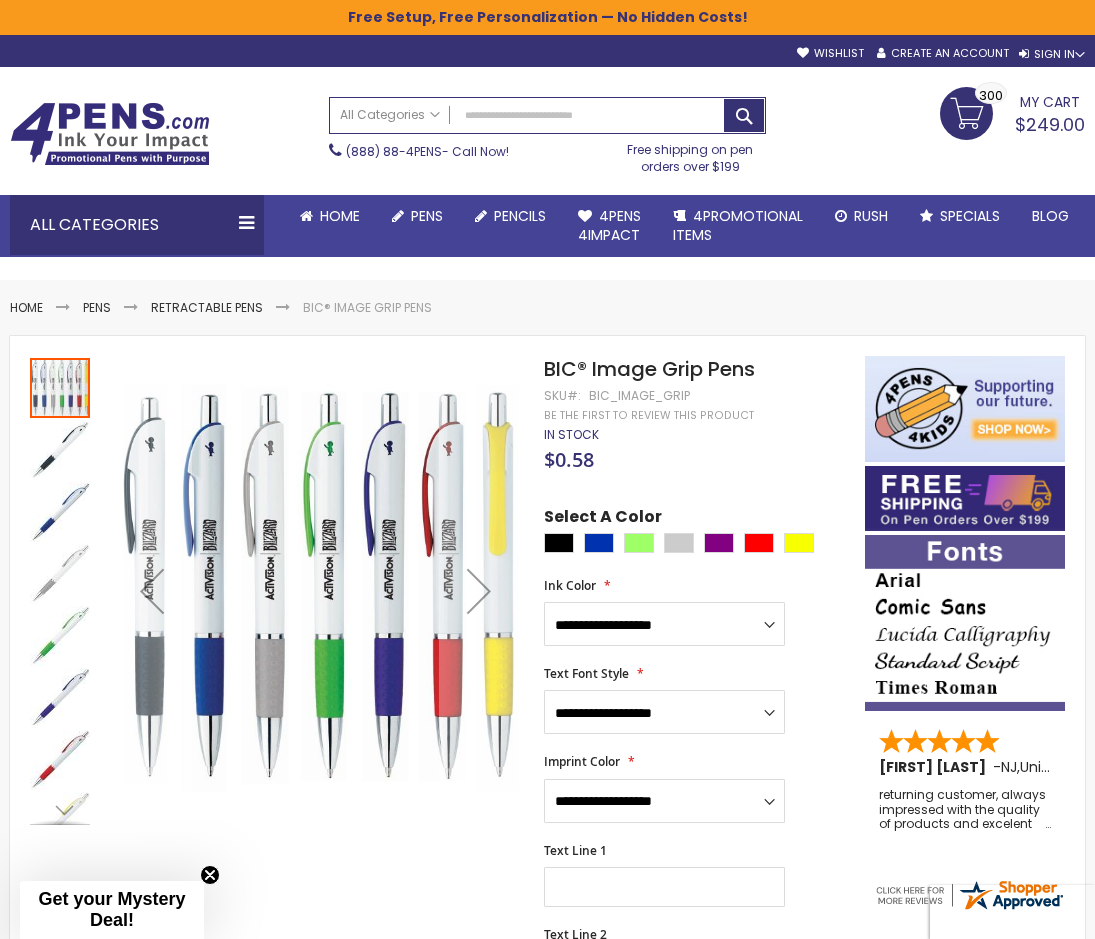click on "My Cart
$249.00
300
300
items" at bounding box center [1012, 112] 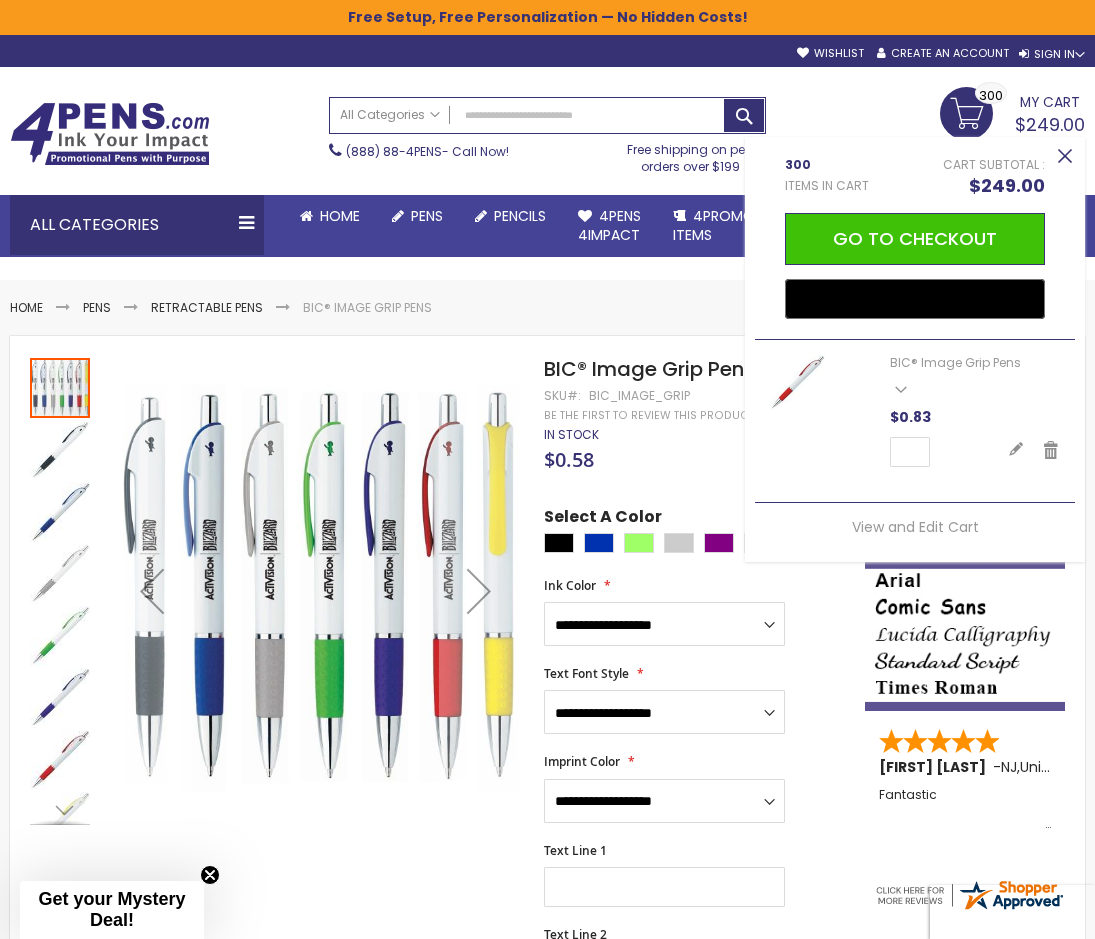 click on "Close" at bounding box center (1065, 157) 